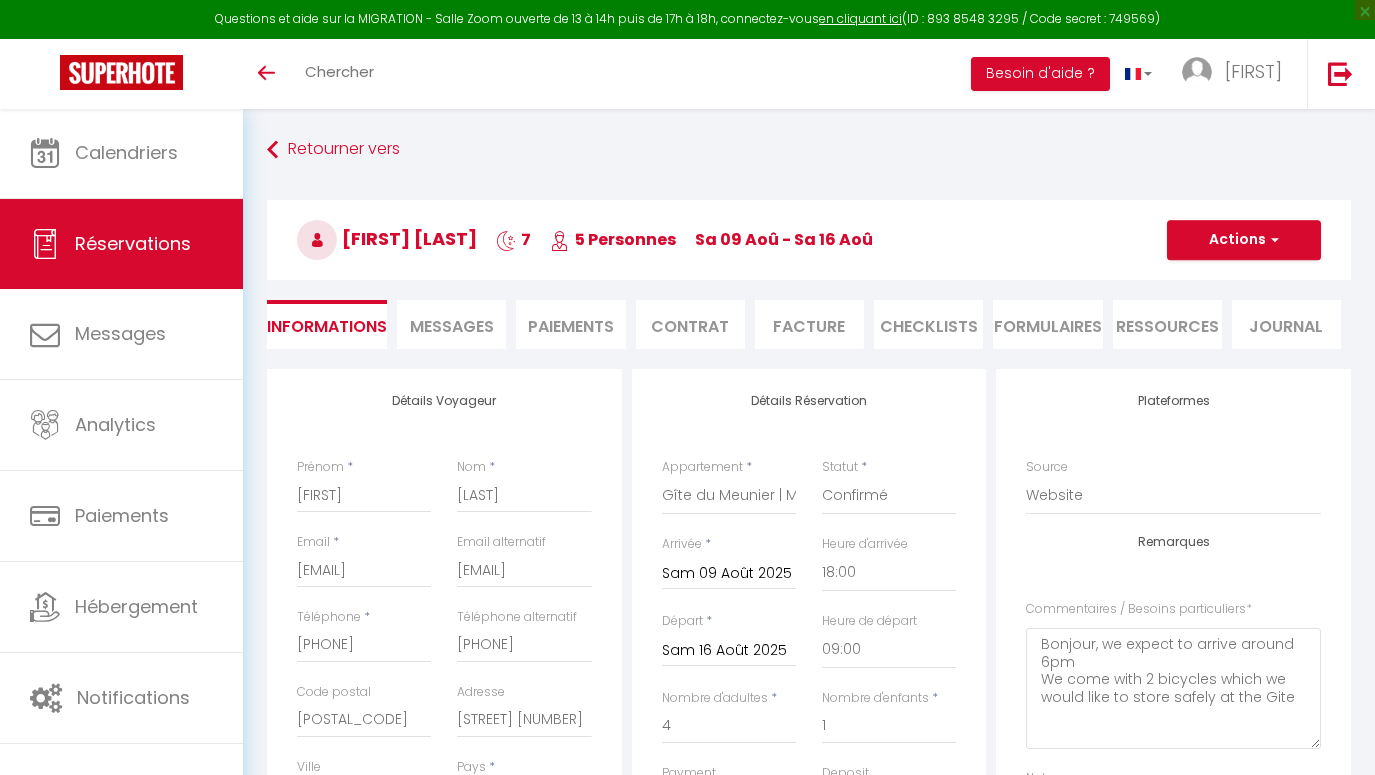select on "NL" 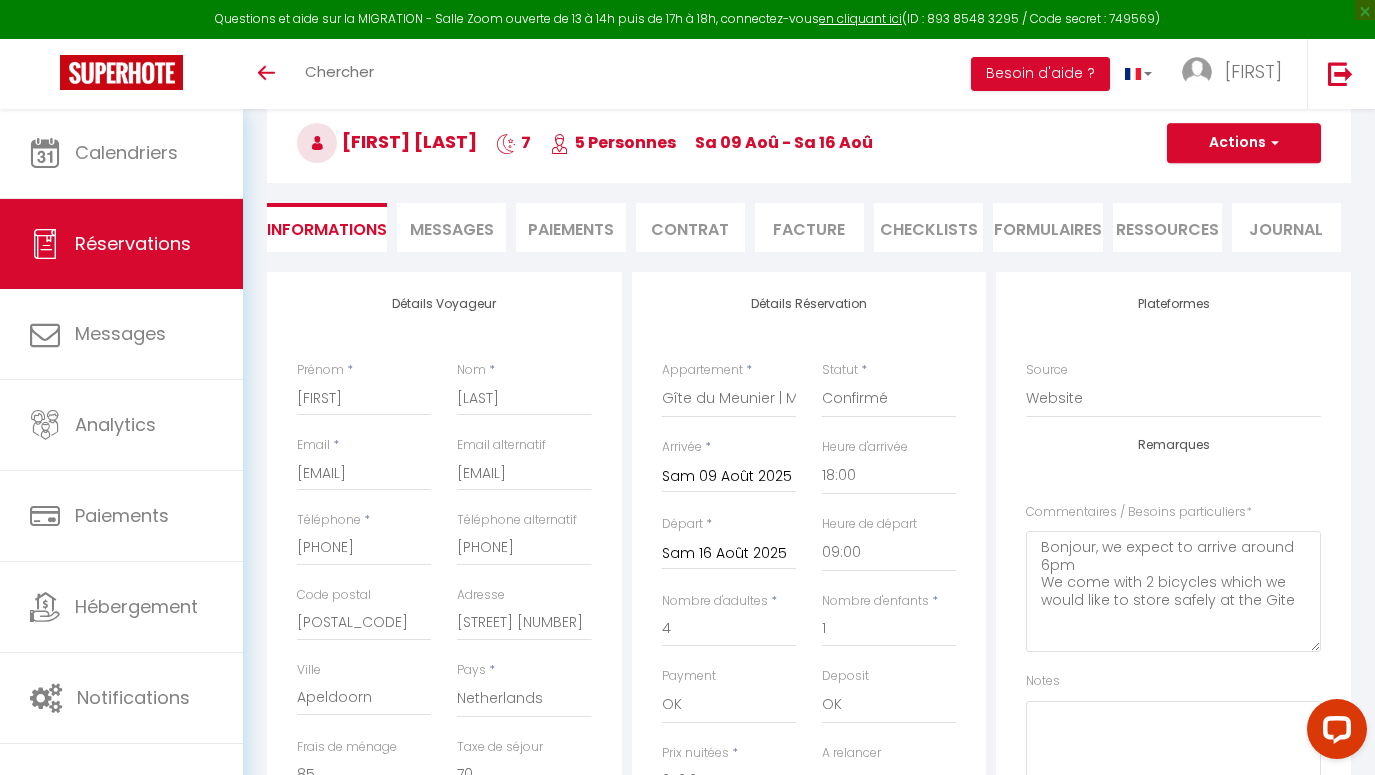 scroll, scrollTop: 94, scrollLeft: 0, axis: vertical 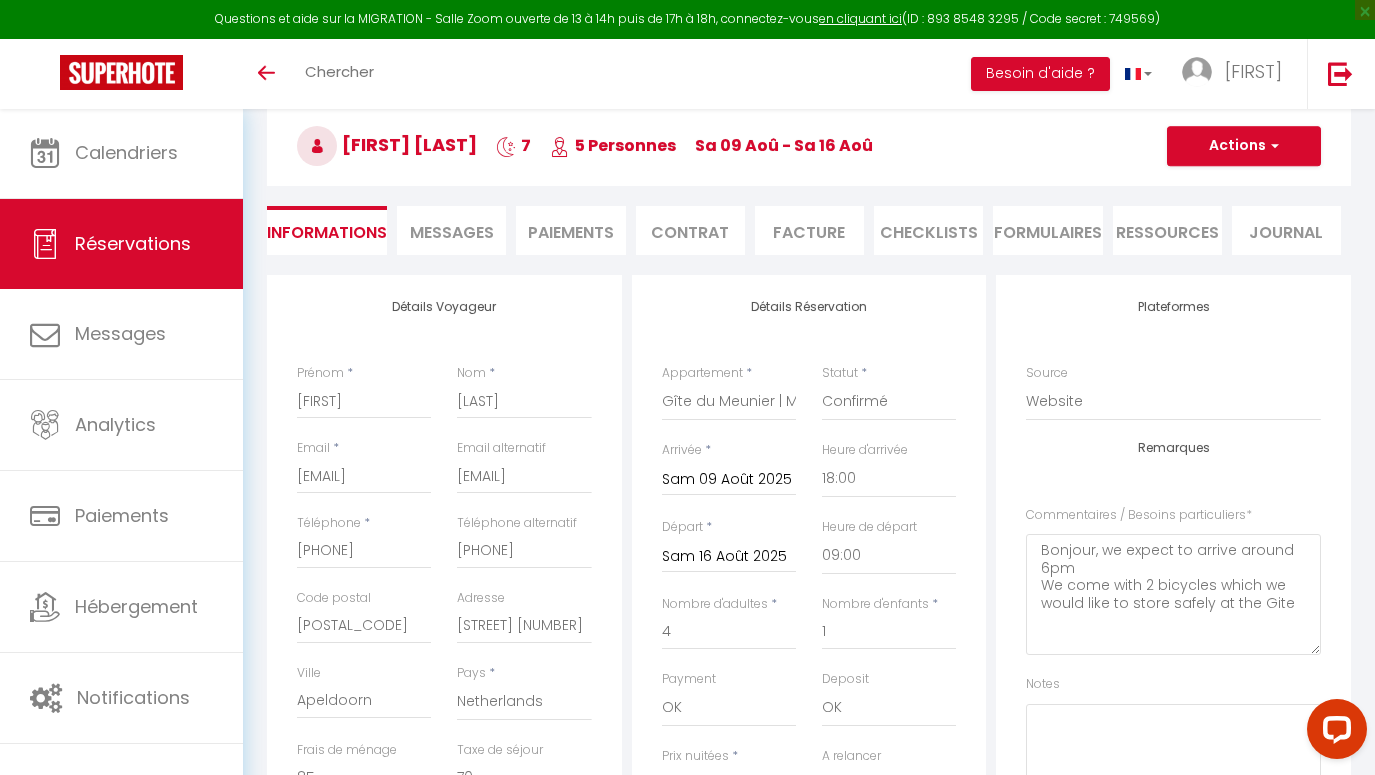click on "Contrat" at bounding box center [690, 230] 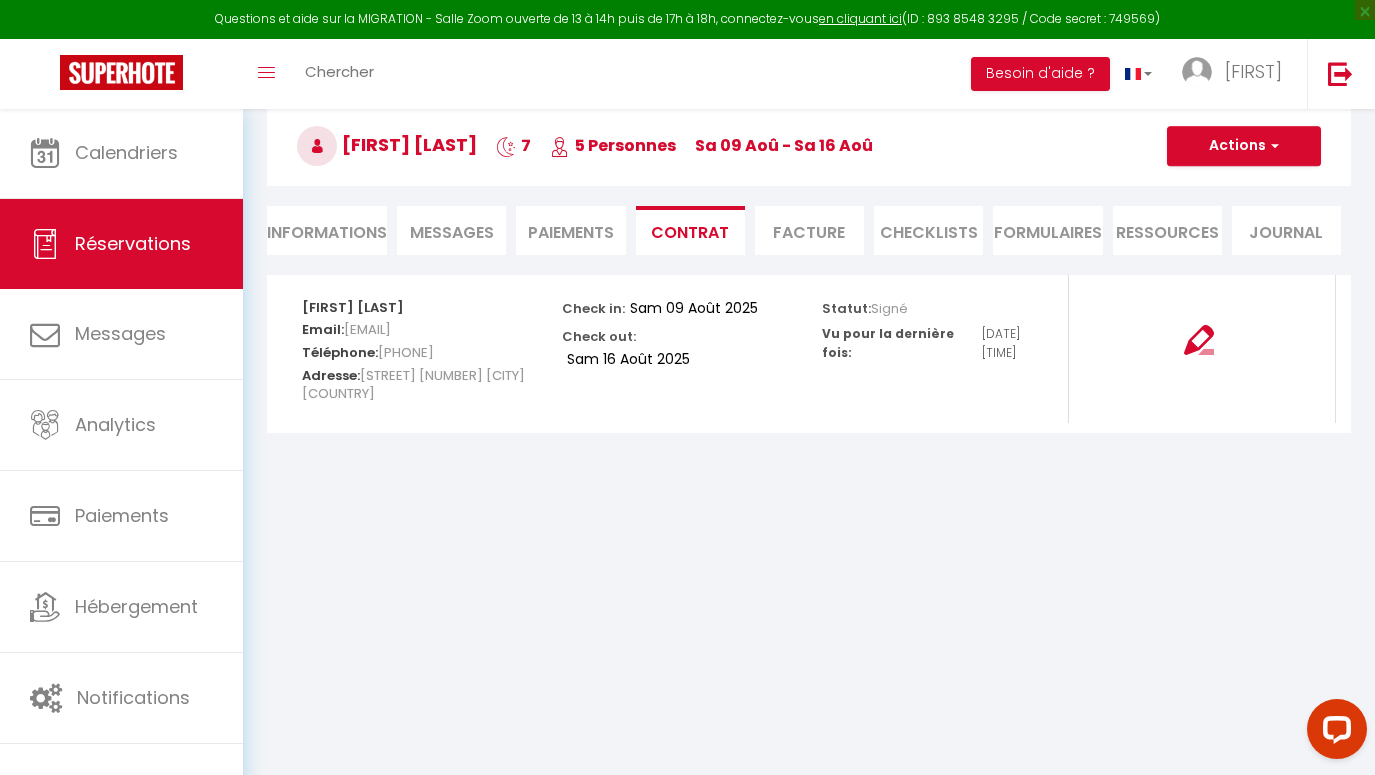 click on "Paiements" at bounding box center (570, 230) 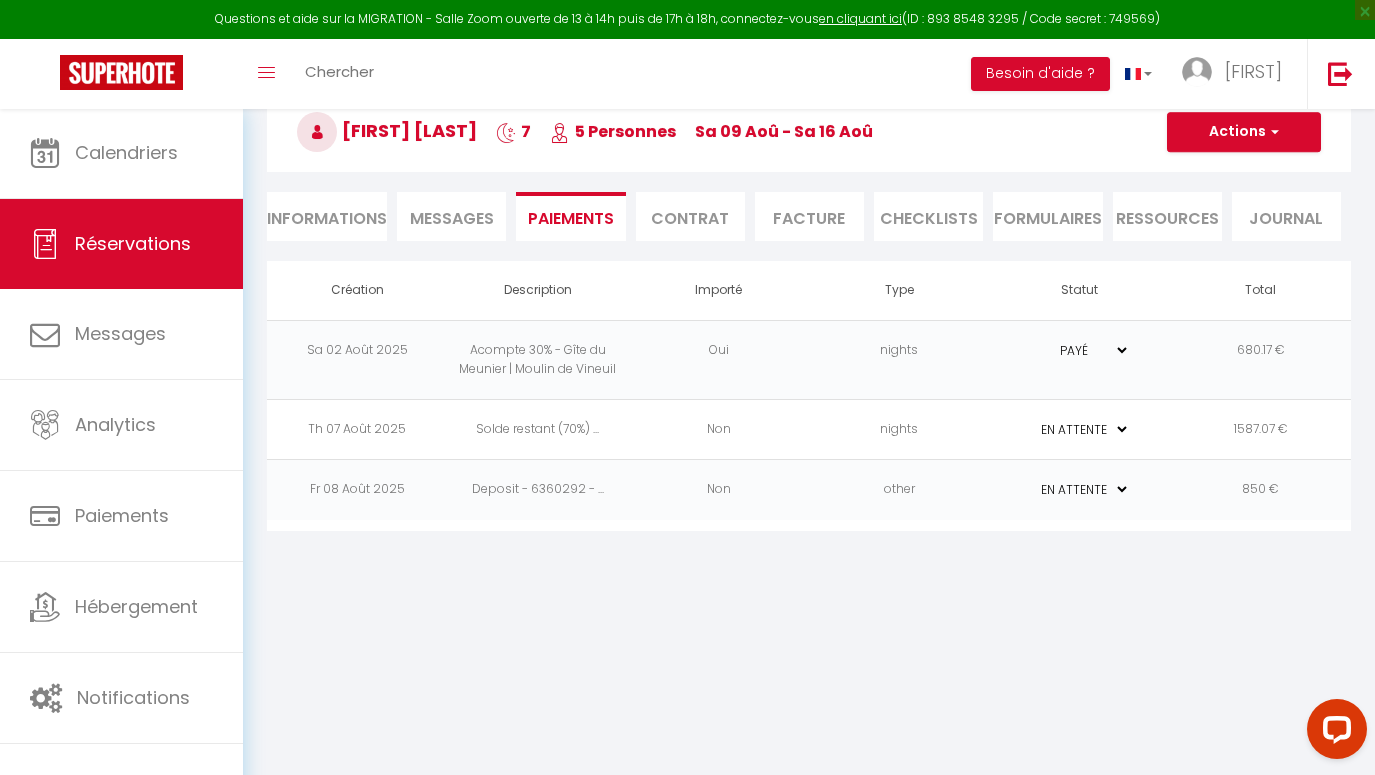 scroll, scrollTop: 108, scrollLeft: 0, axis: vertical 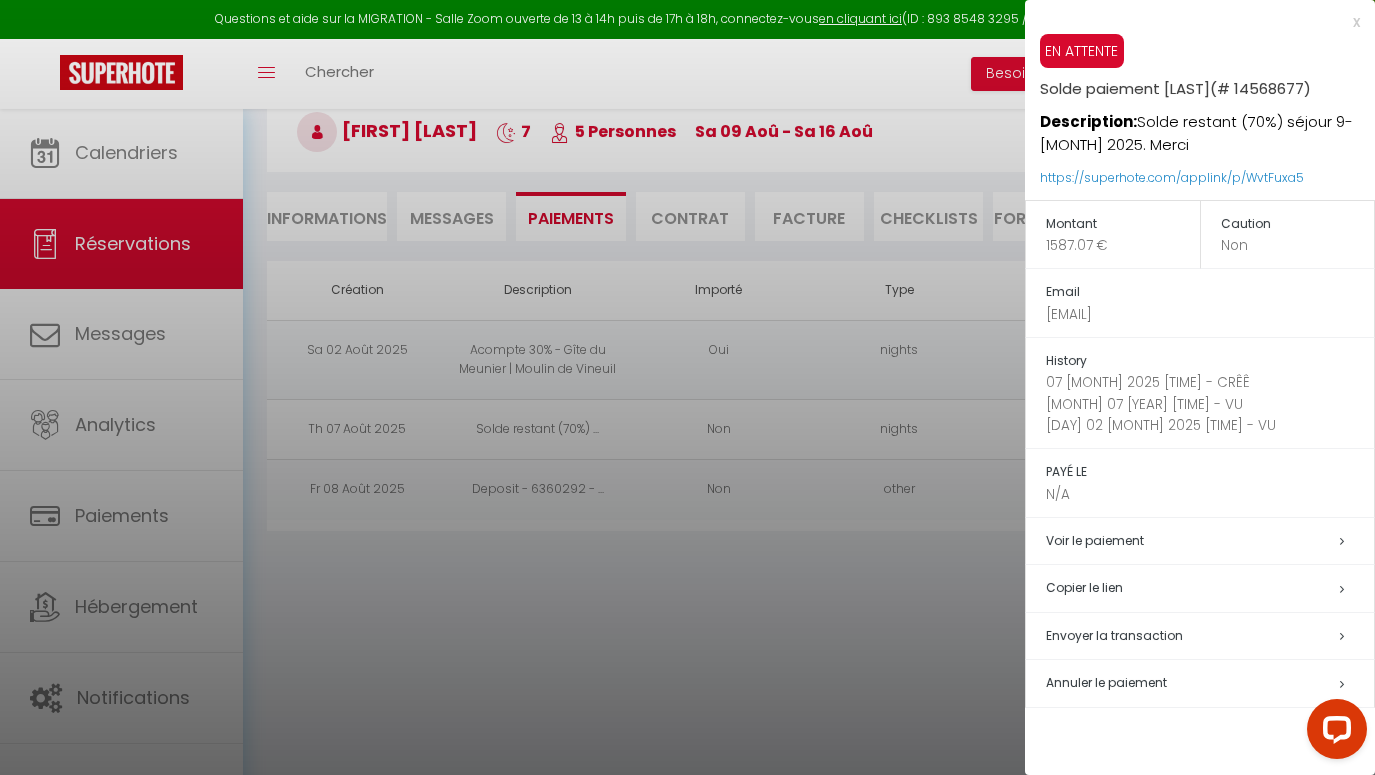 click on "Copier le lien" at bounding box center (1210, 588) 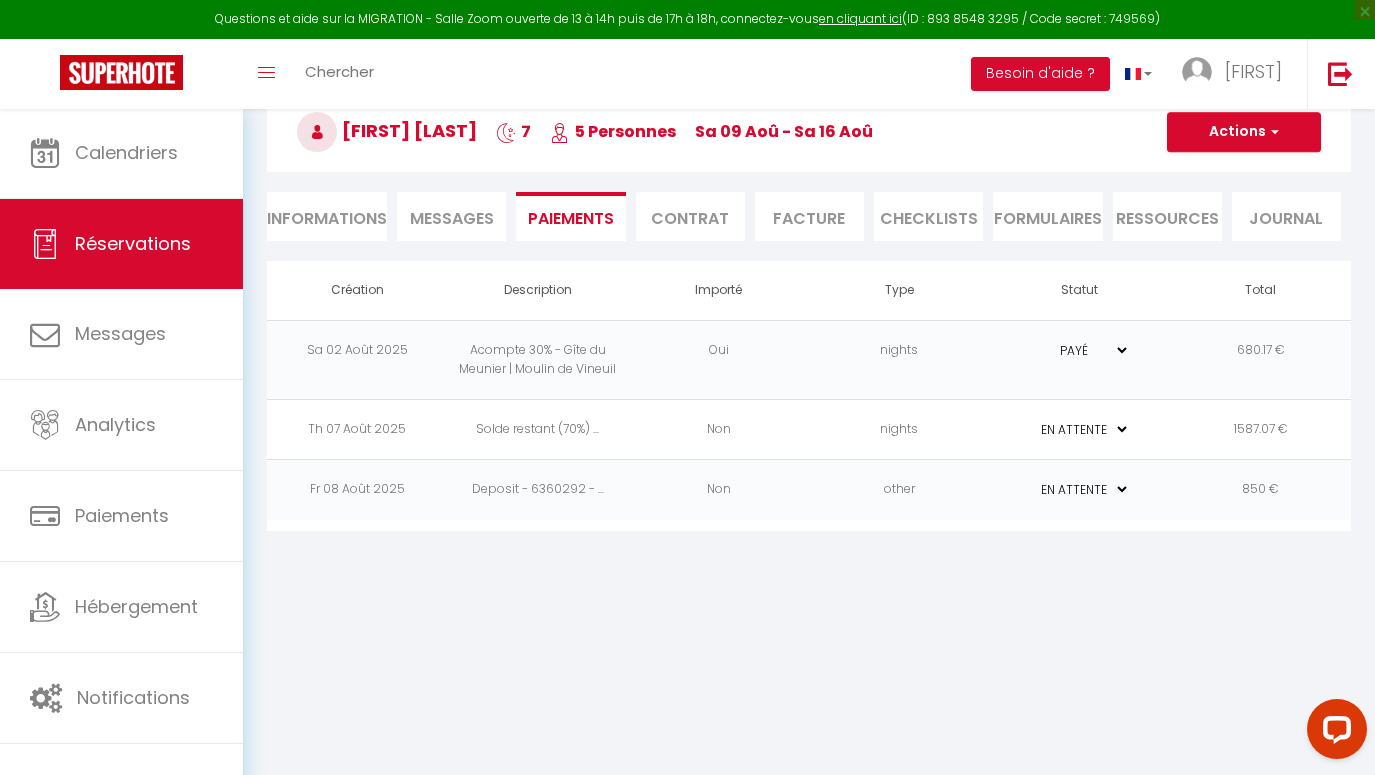 click on "Facture" at bounding box center (809, 216) 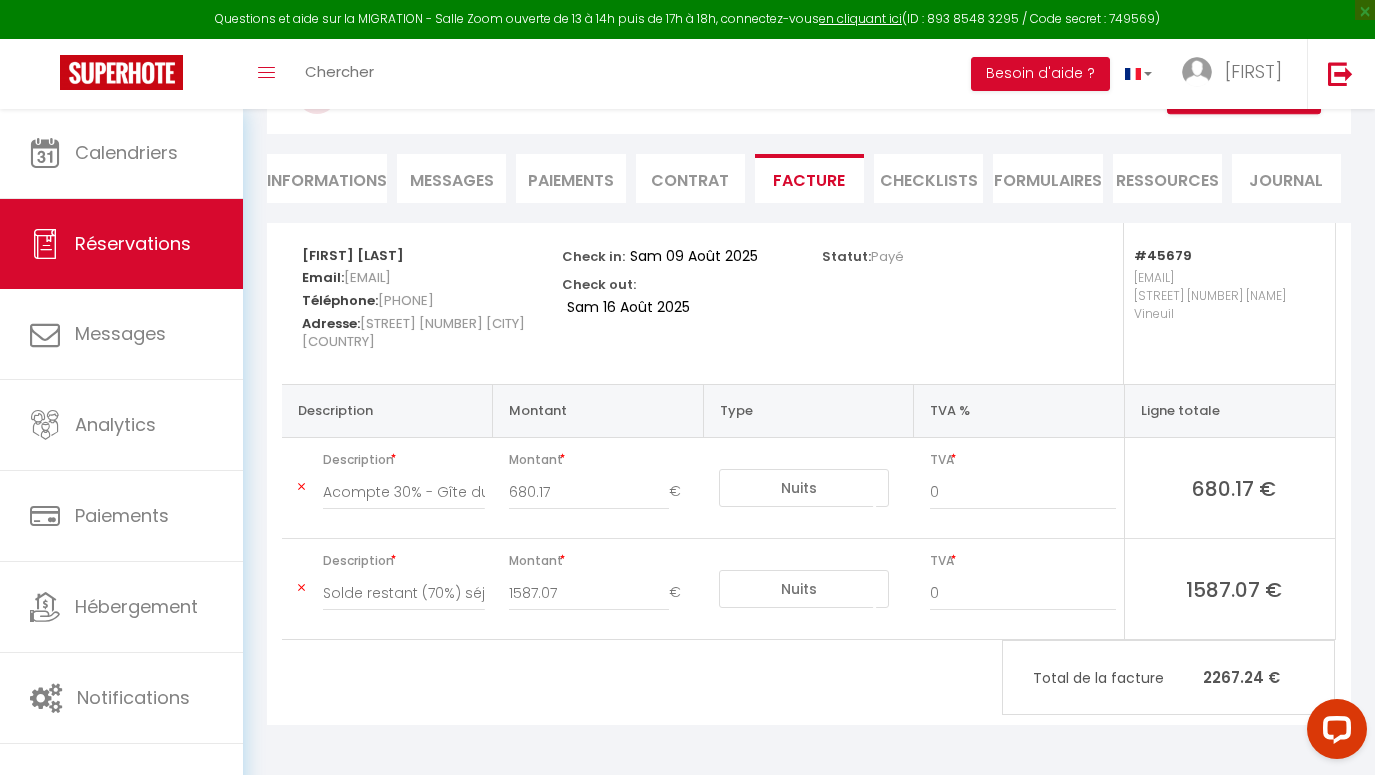 scroll, scrollTop: 146, scrollLeft: 0, axis: vertical 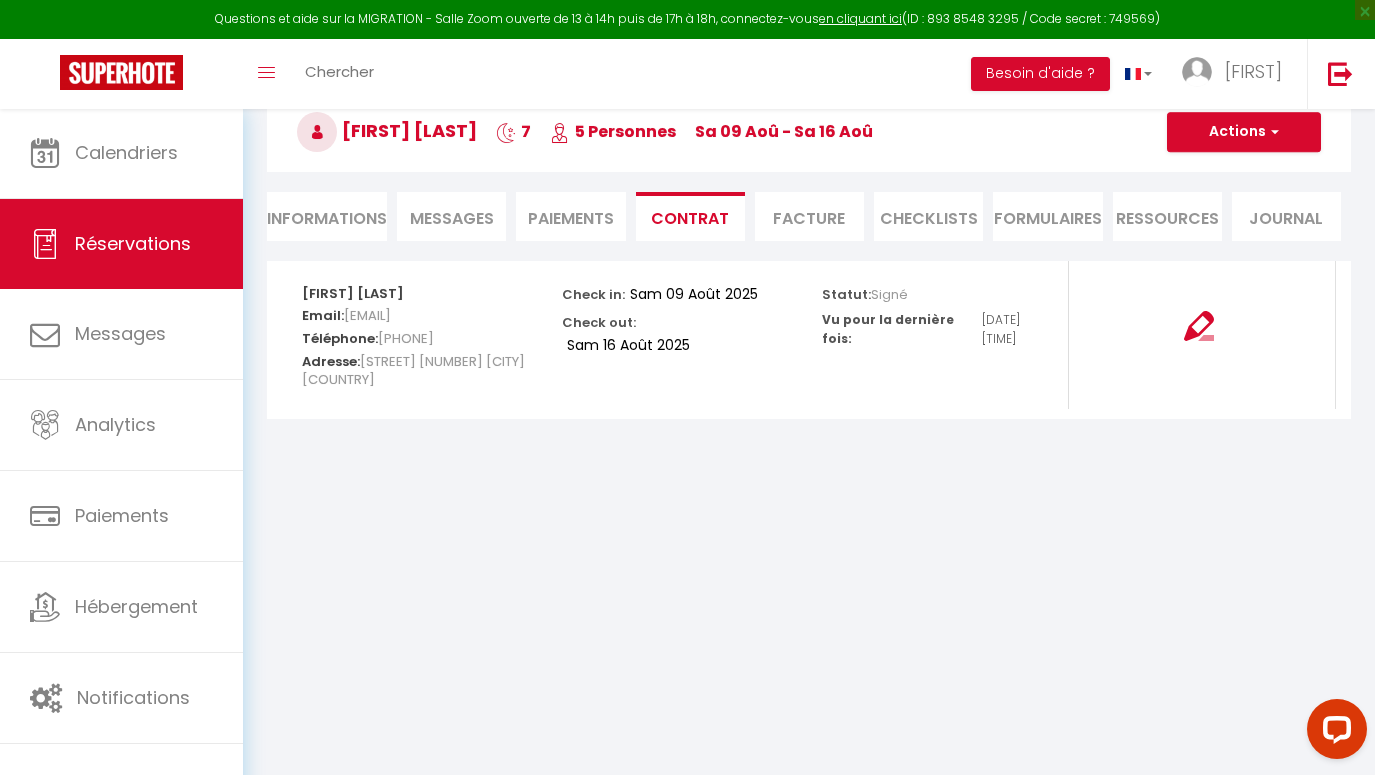click on "[FIRST] [LAST] 7 5 Personnes
Sa 09 [MONTH] - Sa 16 [MONTH]
Actions
Enregistrer Dupliquer Supprimer
Actions
Enregistrer Aperçu et éditer Envoyer la facture Copier le lien
Actions
Voir le contrat Envoyer le contrat Copier le lien
Actions
Encaisser un paiement Encaisser une caution Créer nouveau lien paiement Créer nouveau lien caution Envoyer un paiement global
Actions" at bounding box center [809, 128] 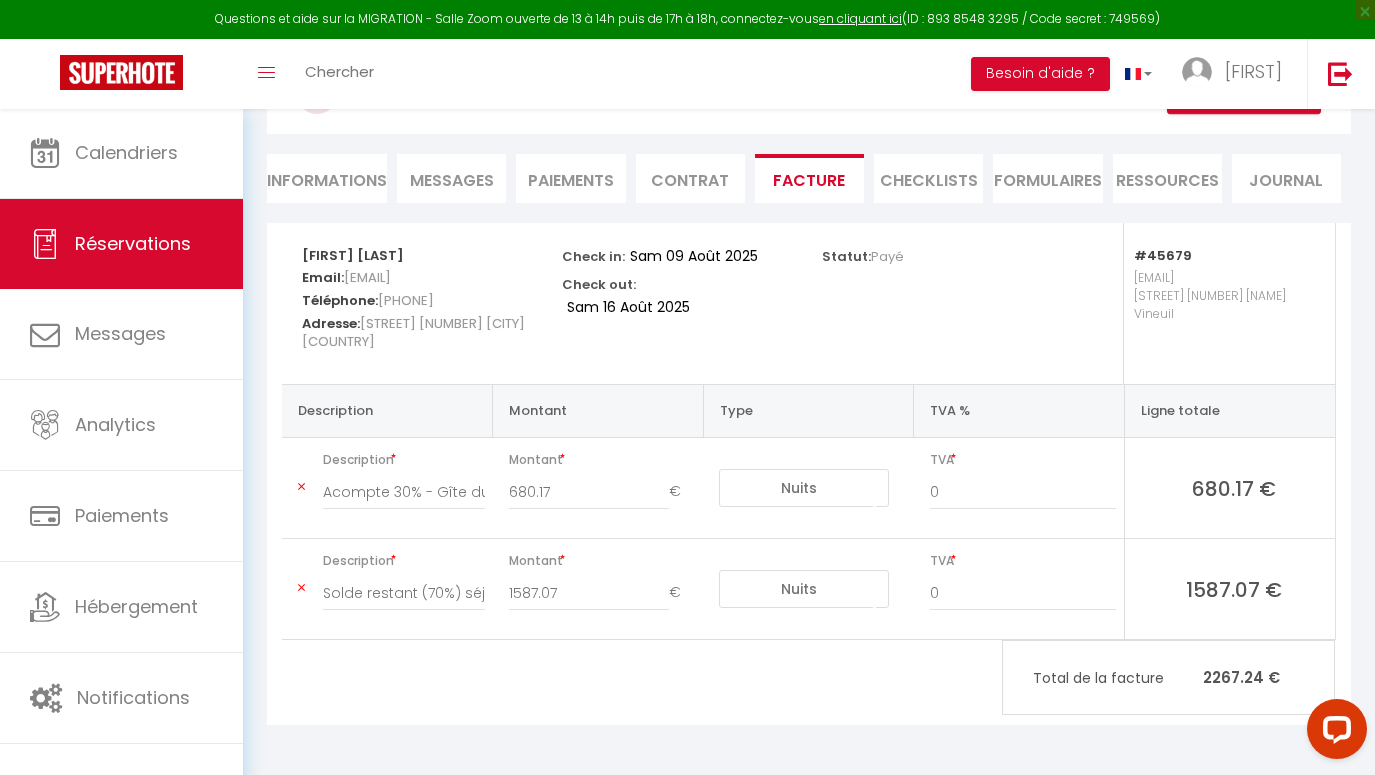 scroll, scrollTop: 146, scrollLeft: 0, axis: vertical 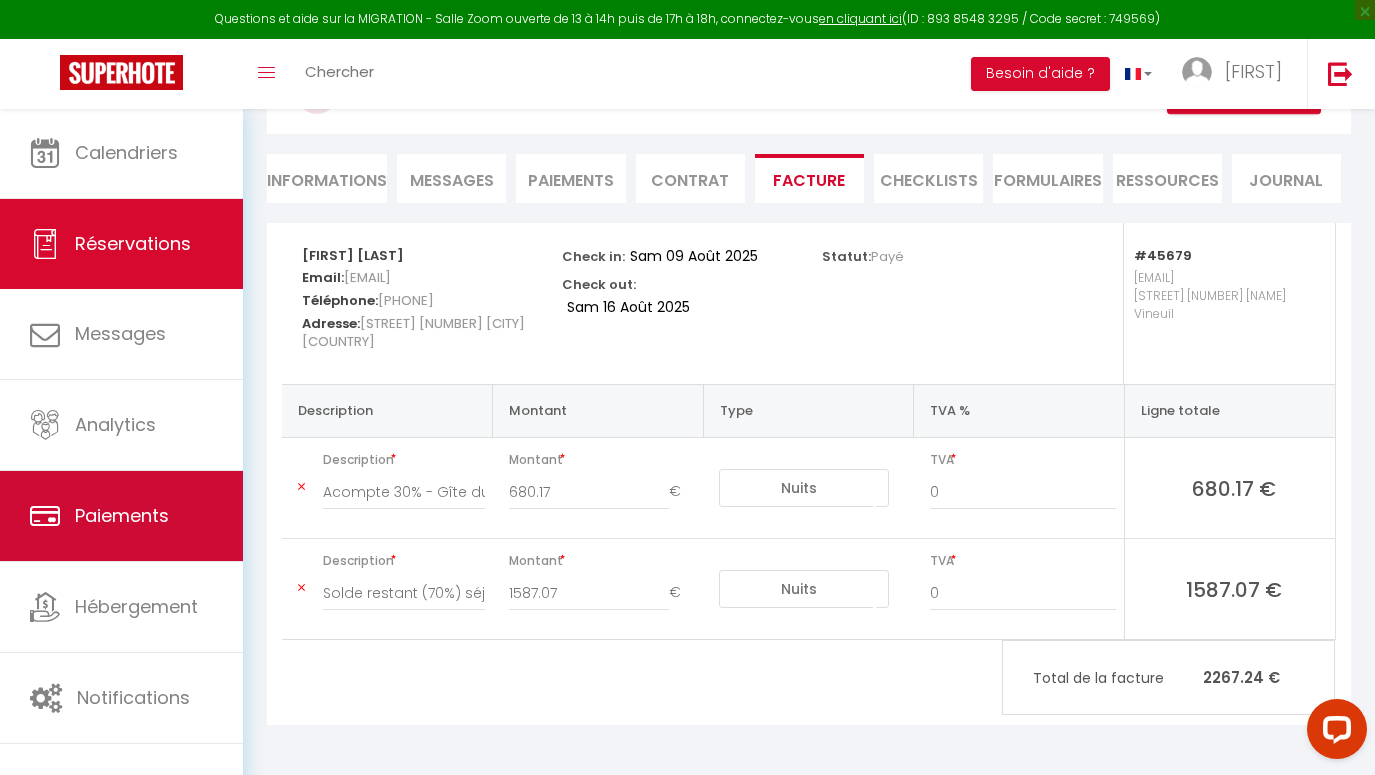 click on "Paiements" at bounding box center (122, 515) 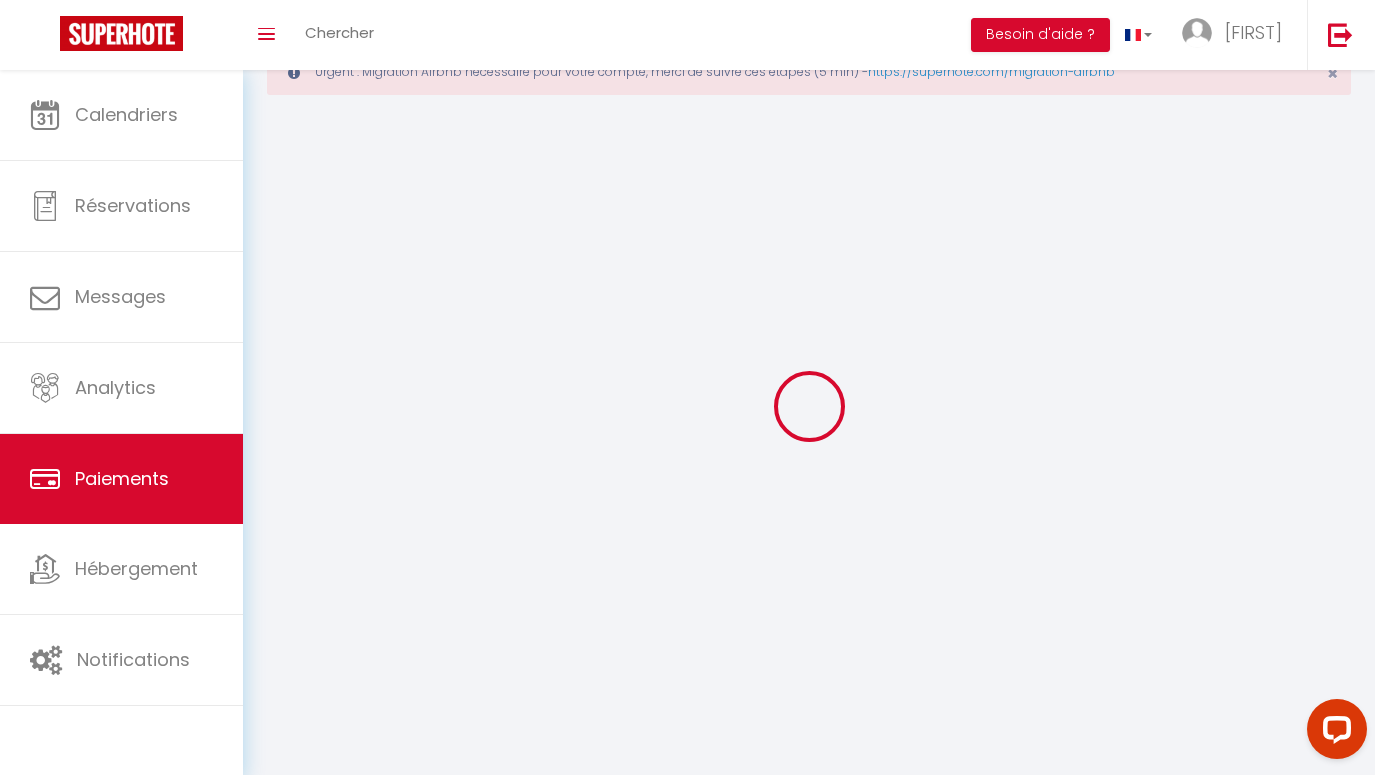 scroll, scrollTop: 0, scrollLeft: 0, axis: both 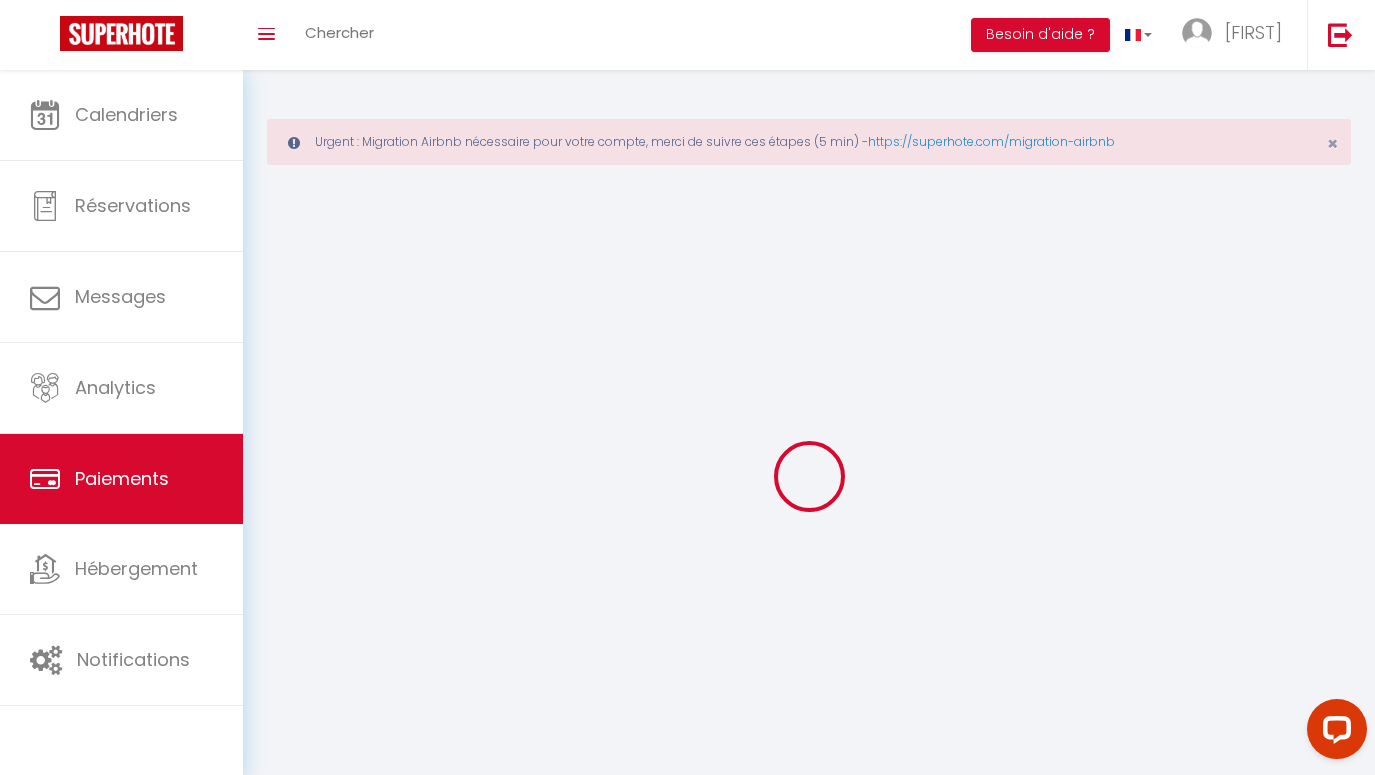 select on "2" 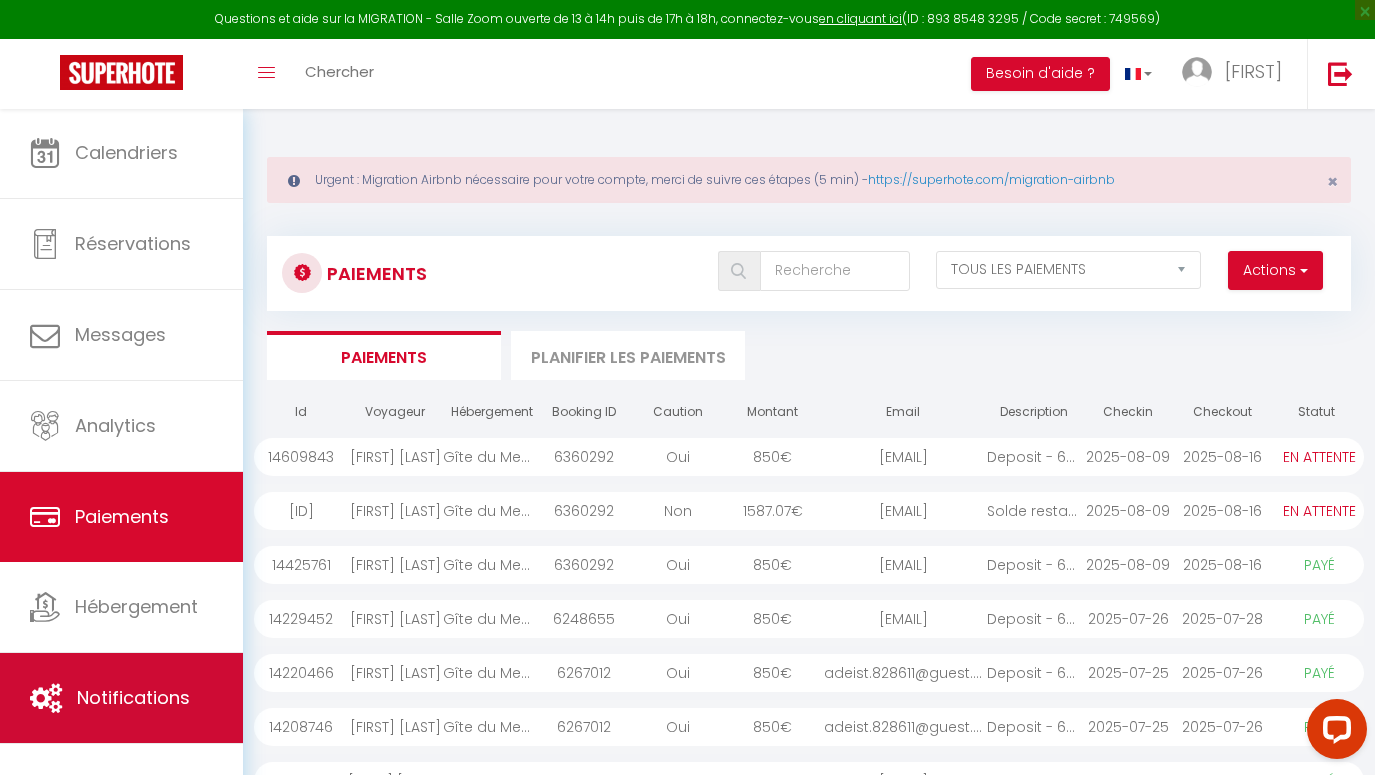 click on "Notifications" at bounding box center [121, 698] 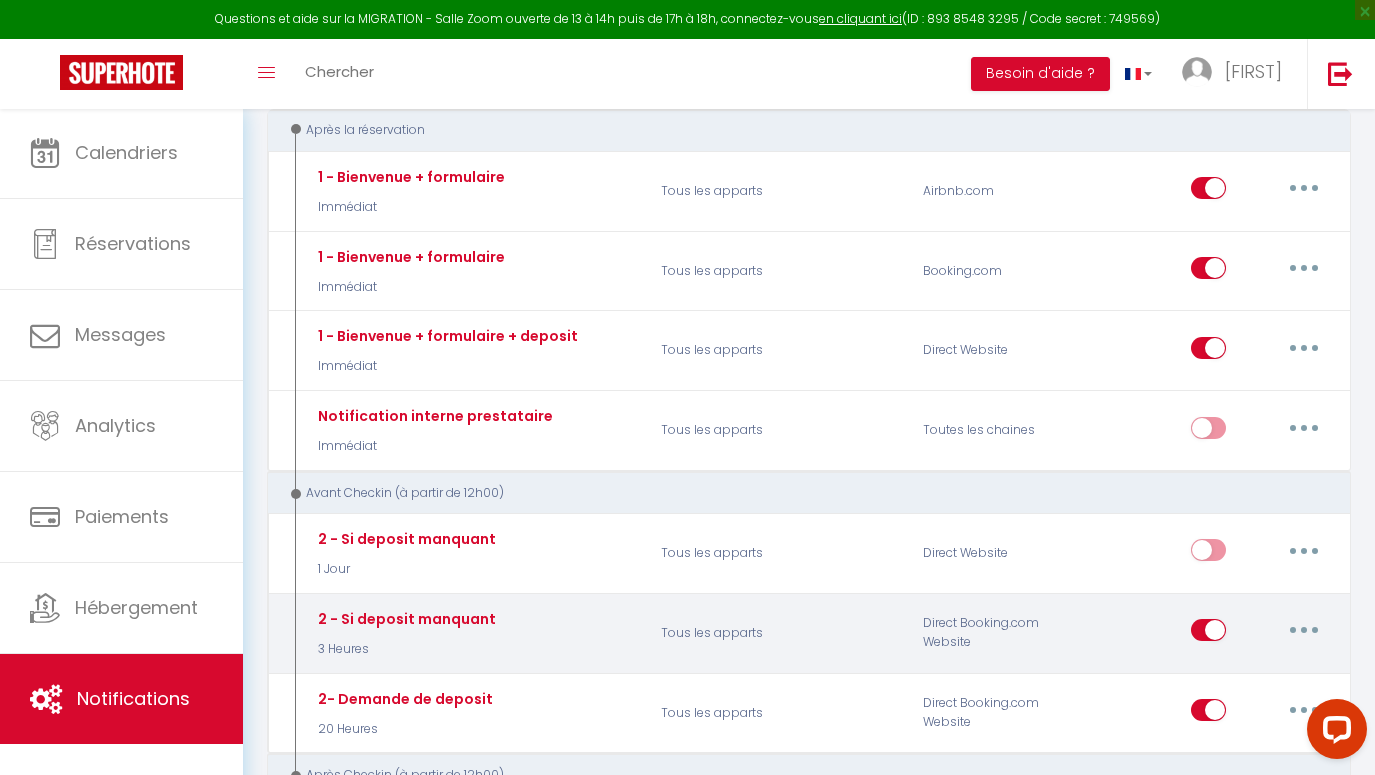 scroll, scrollTop: 317, scrollLeft: 0, axis: vertical 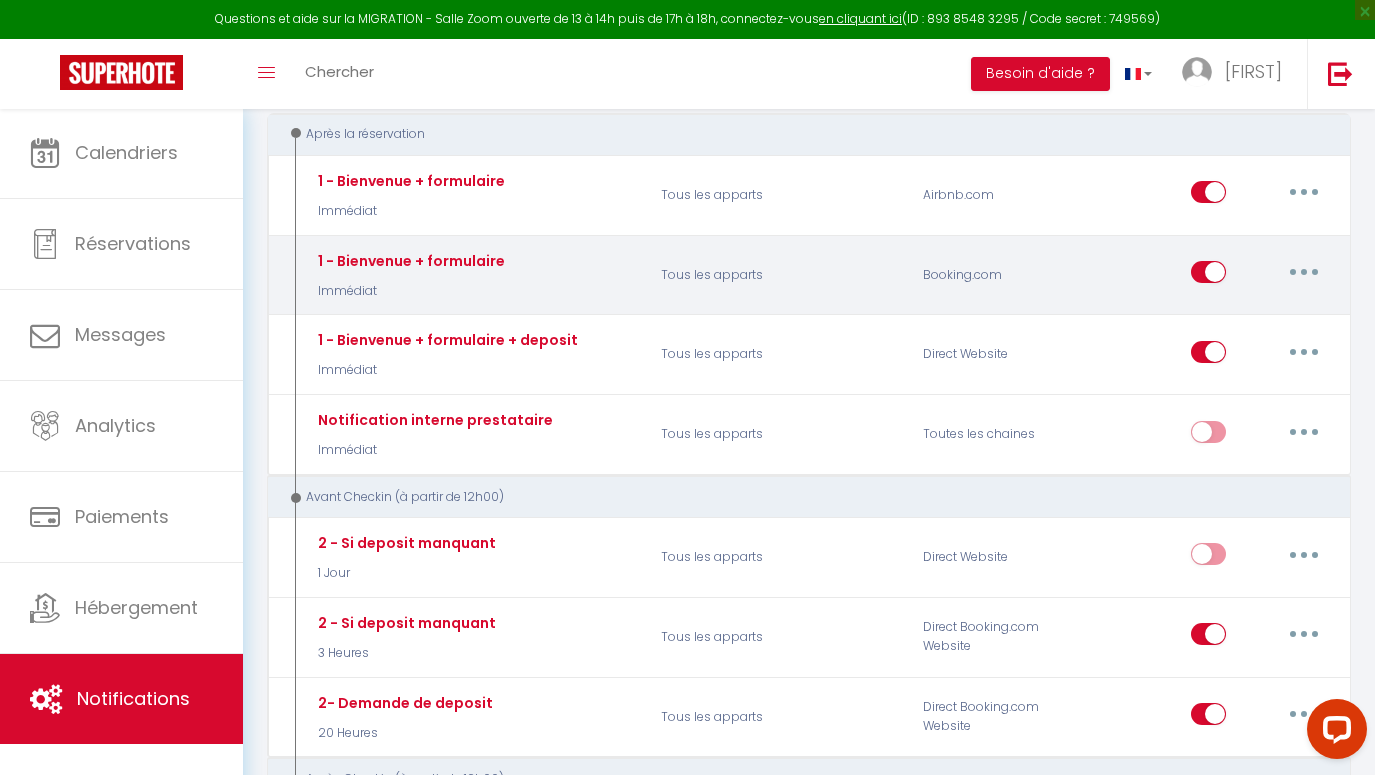 click at bounding box center [1304, 272] 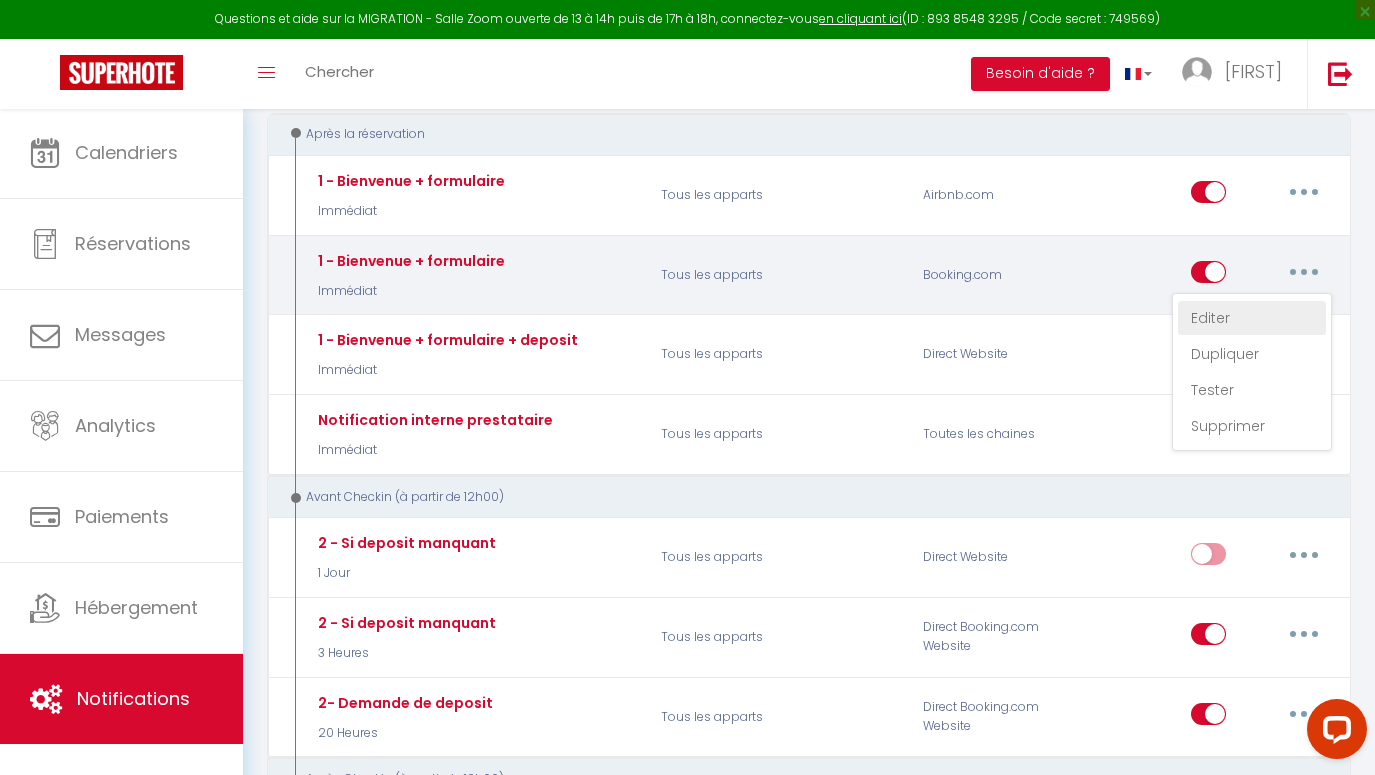 click on "Editer" at bounding box center [1252, 318] 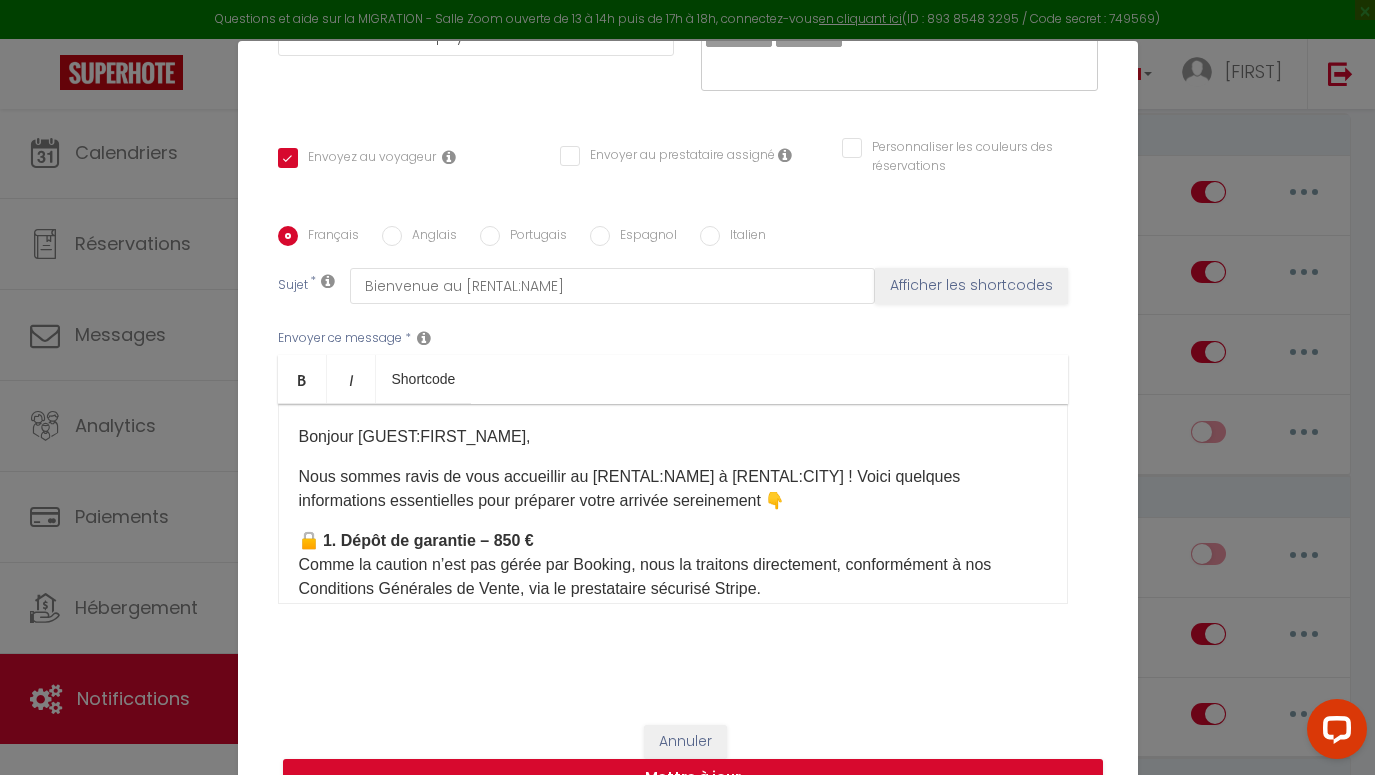 scroll, scrollTop: 396, scrollLeft: 0, axis: vertical 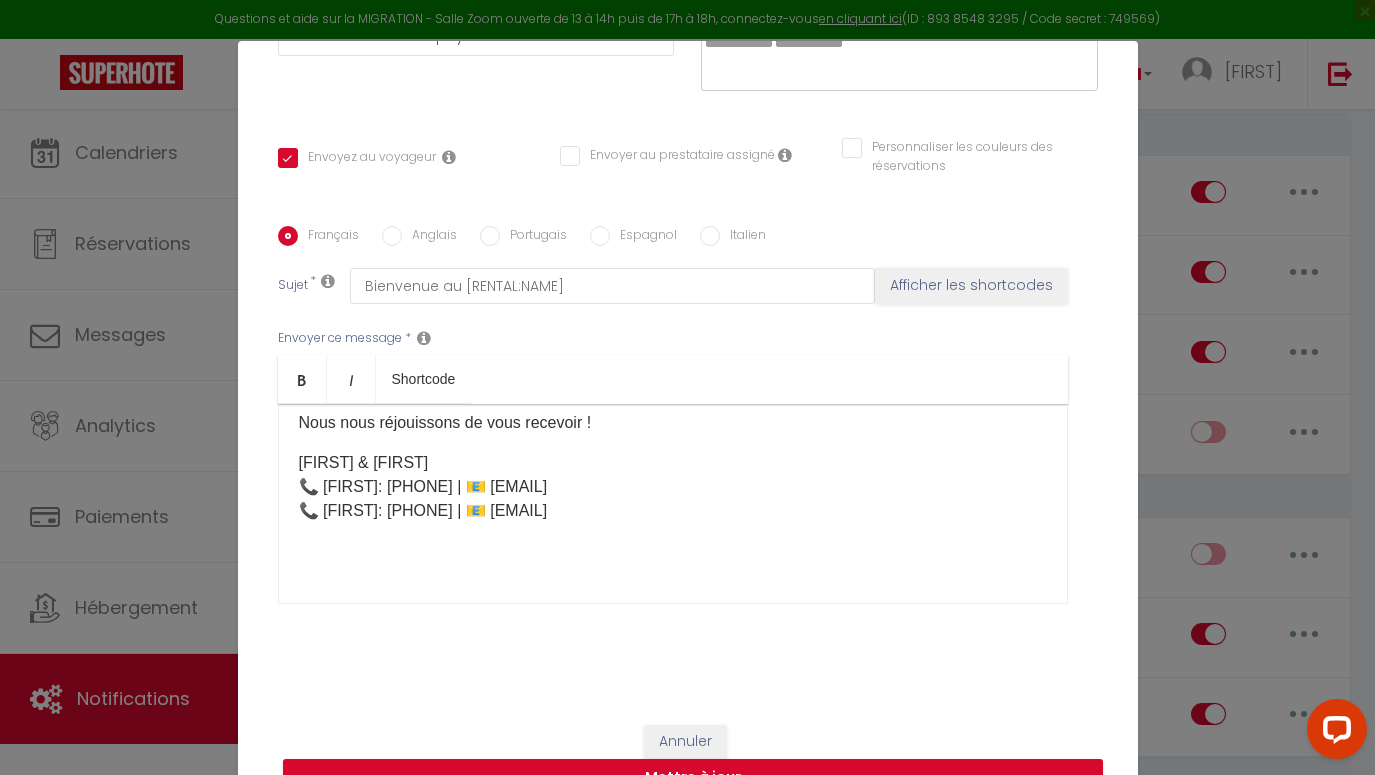 click on "Annuler" at bounding box center [685, 742] 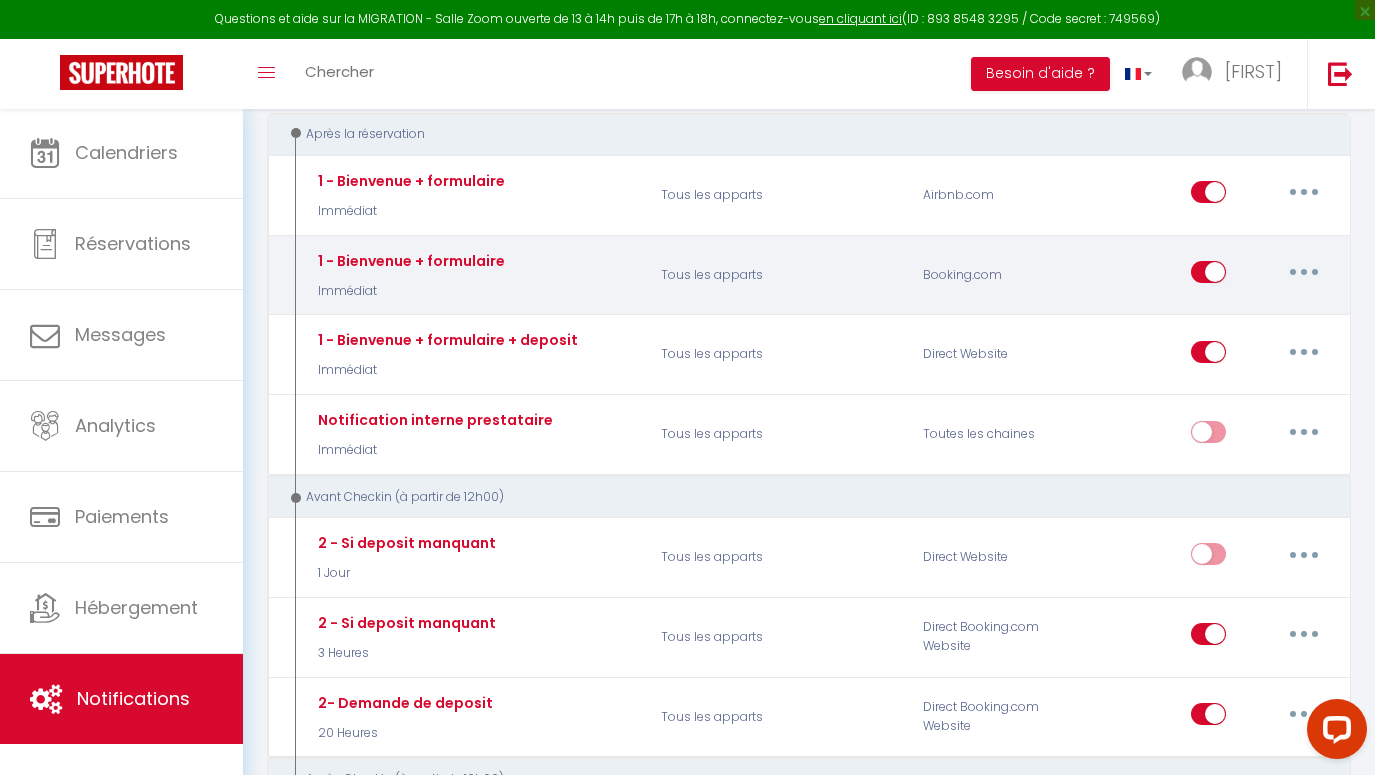 click at bounding box center (1304, 272) 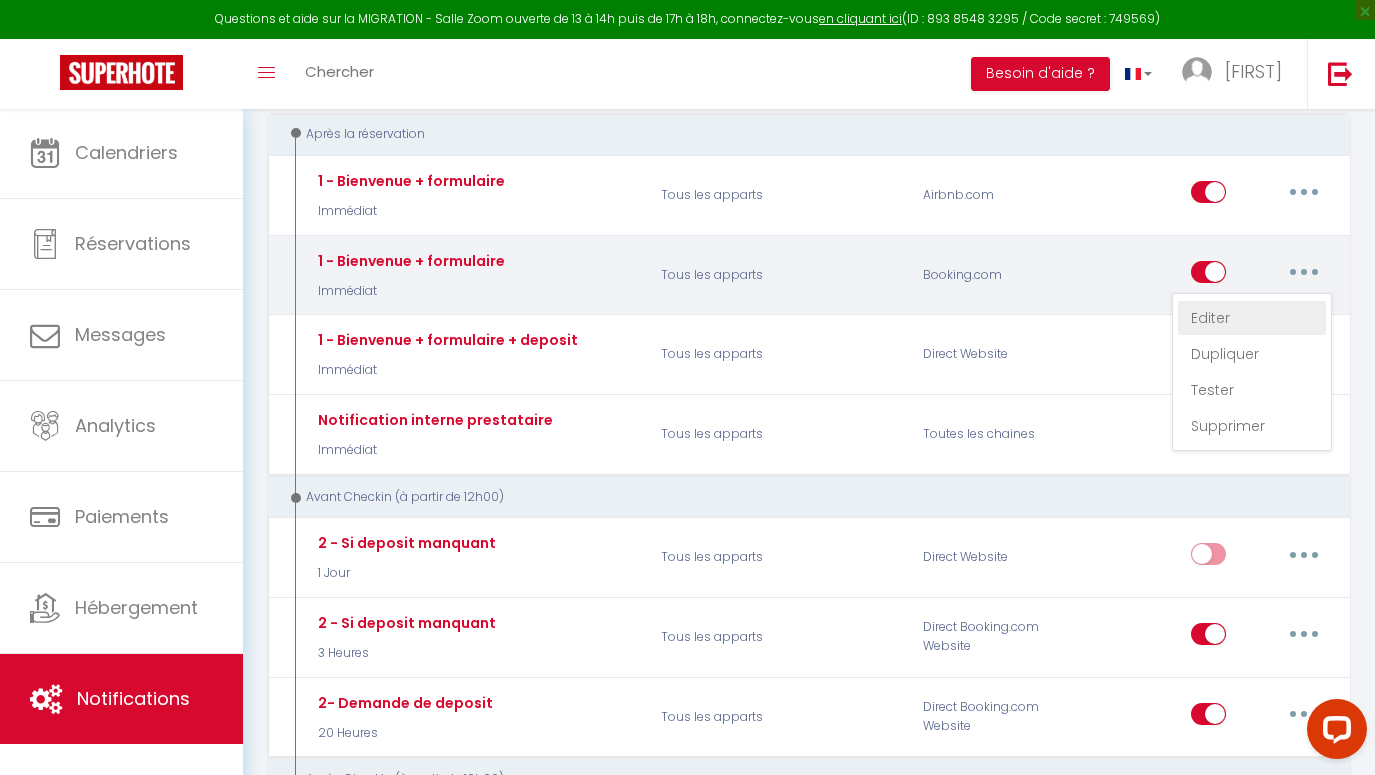 click on "Editer" at bounding box center (1252, 318) 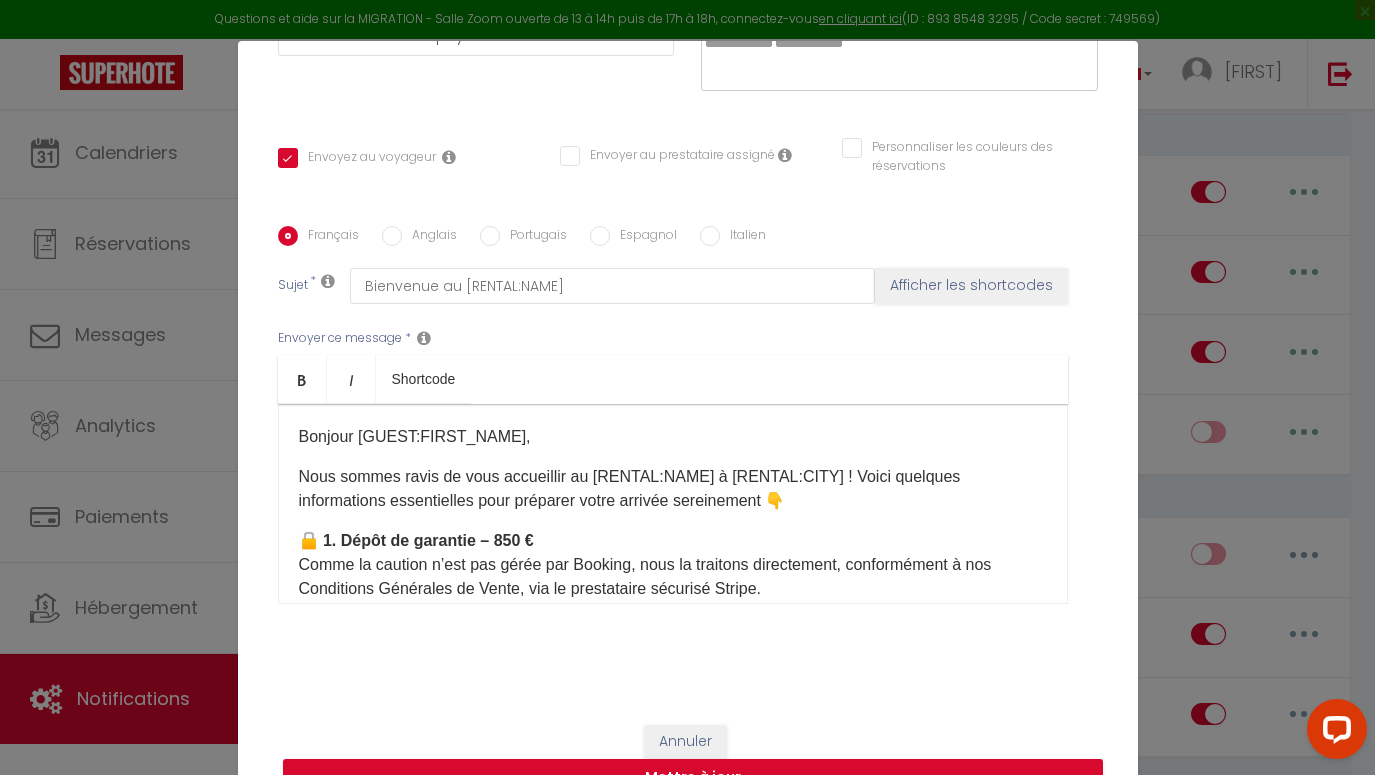 scroll, scrollTop: 0, scrollLeft: 0, axis: both 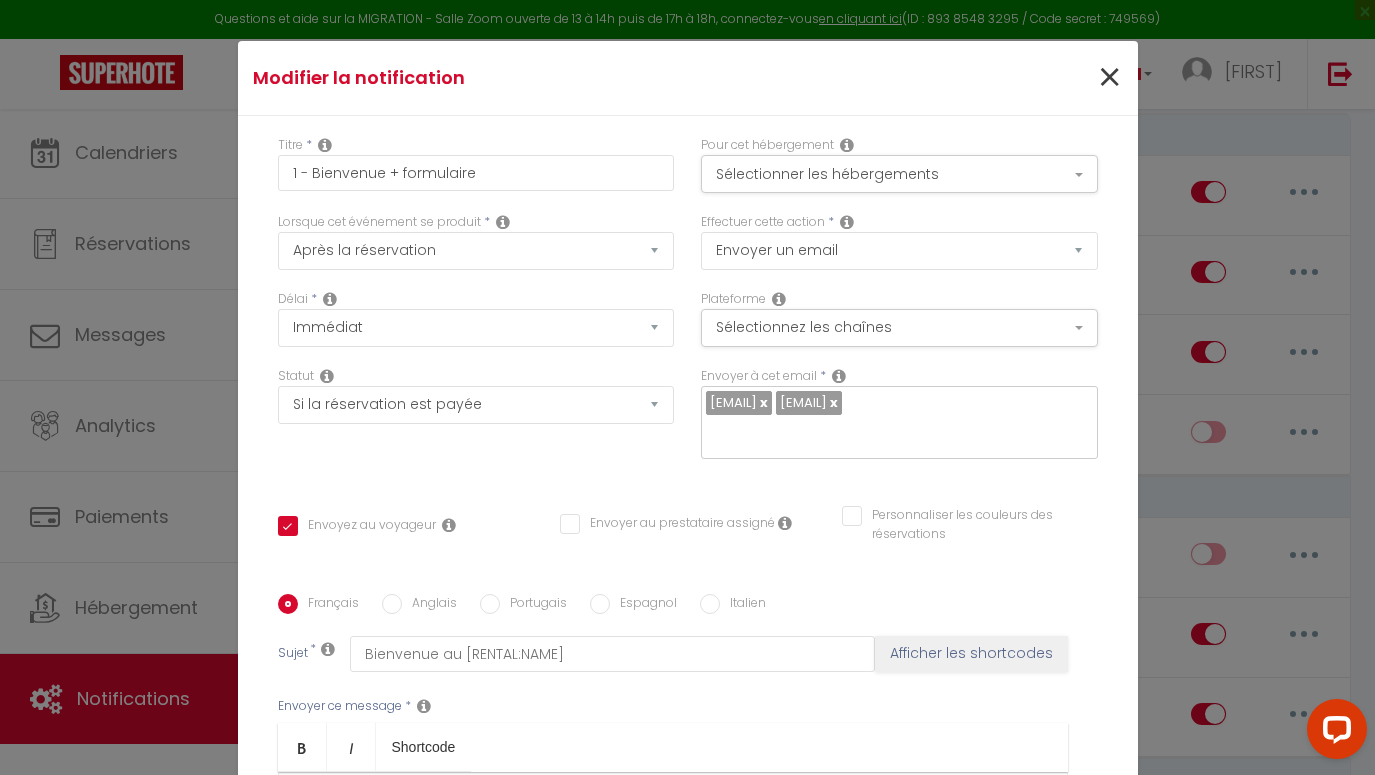click on "×" at bounding box center (1109, 78) 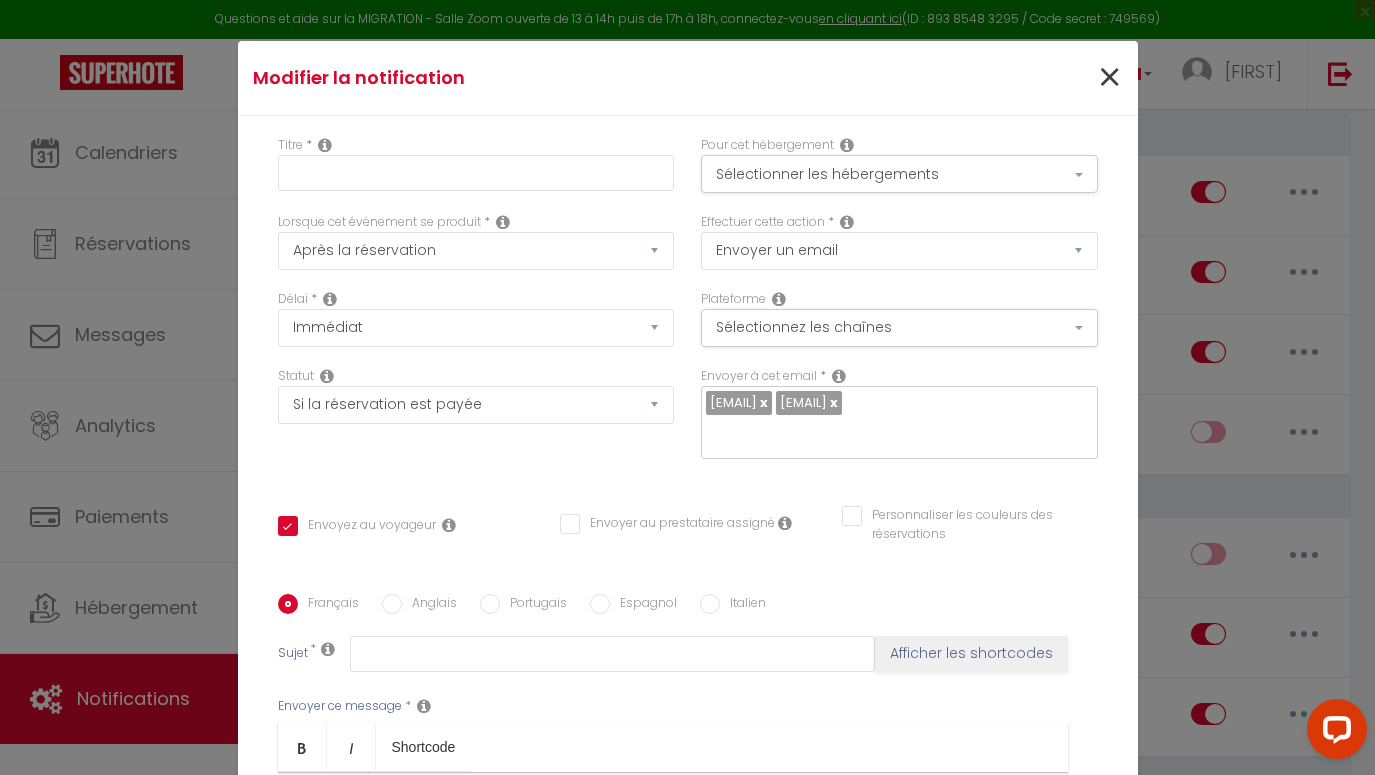 type on "1 - Bienvenue + formulaire" 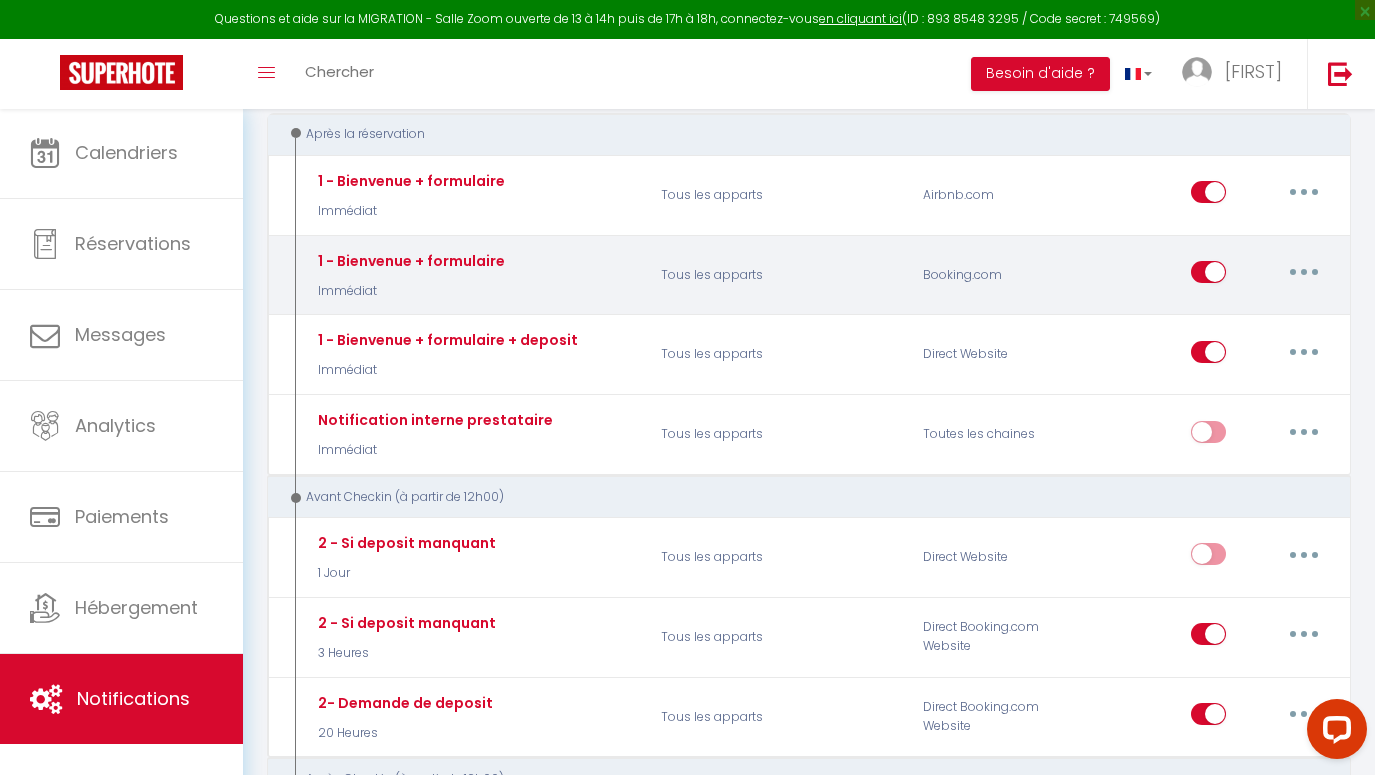 click at bounding box center (1304, 272) 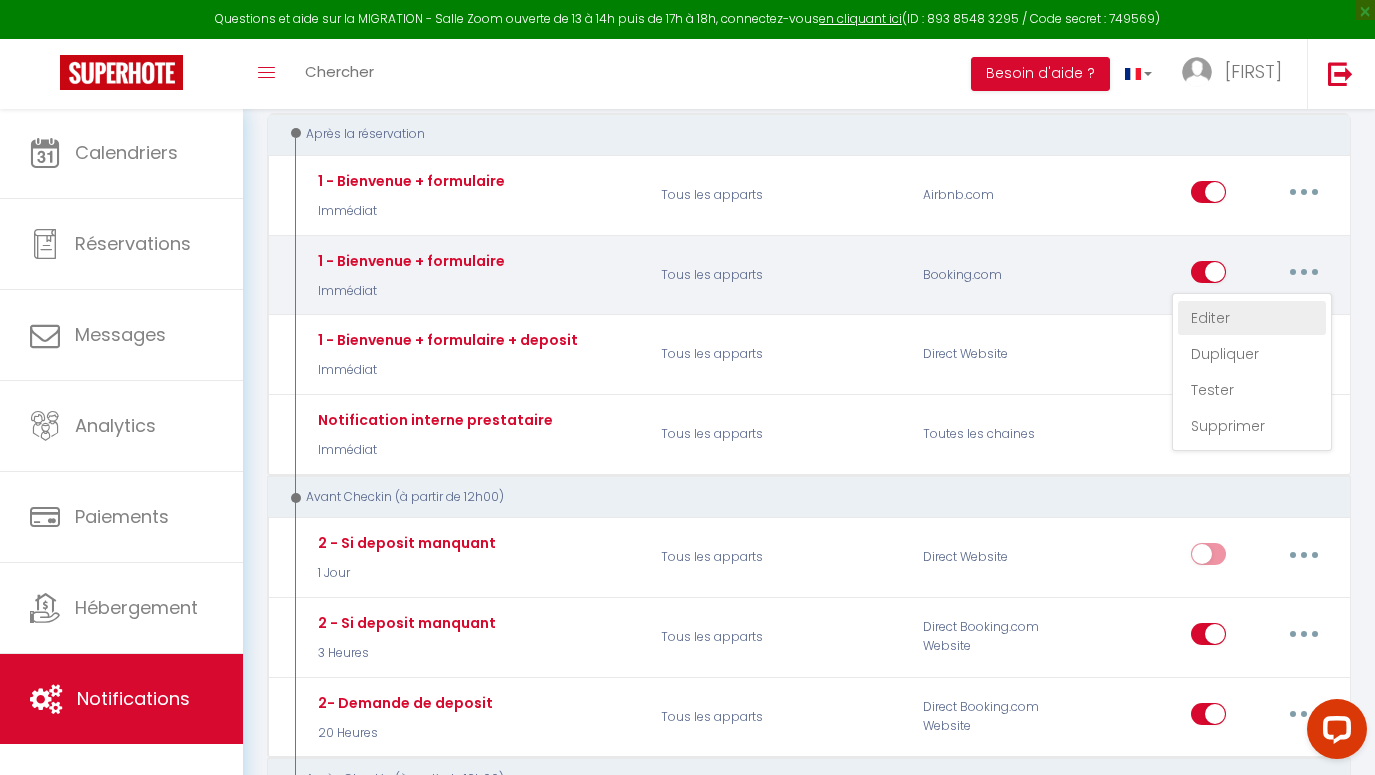 click on "Editer" at bounding box center (1252, 318) 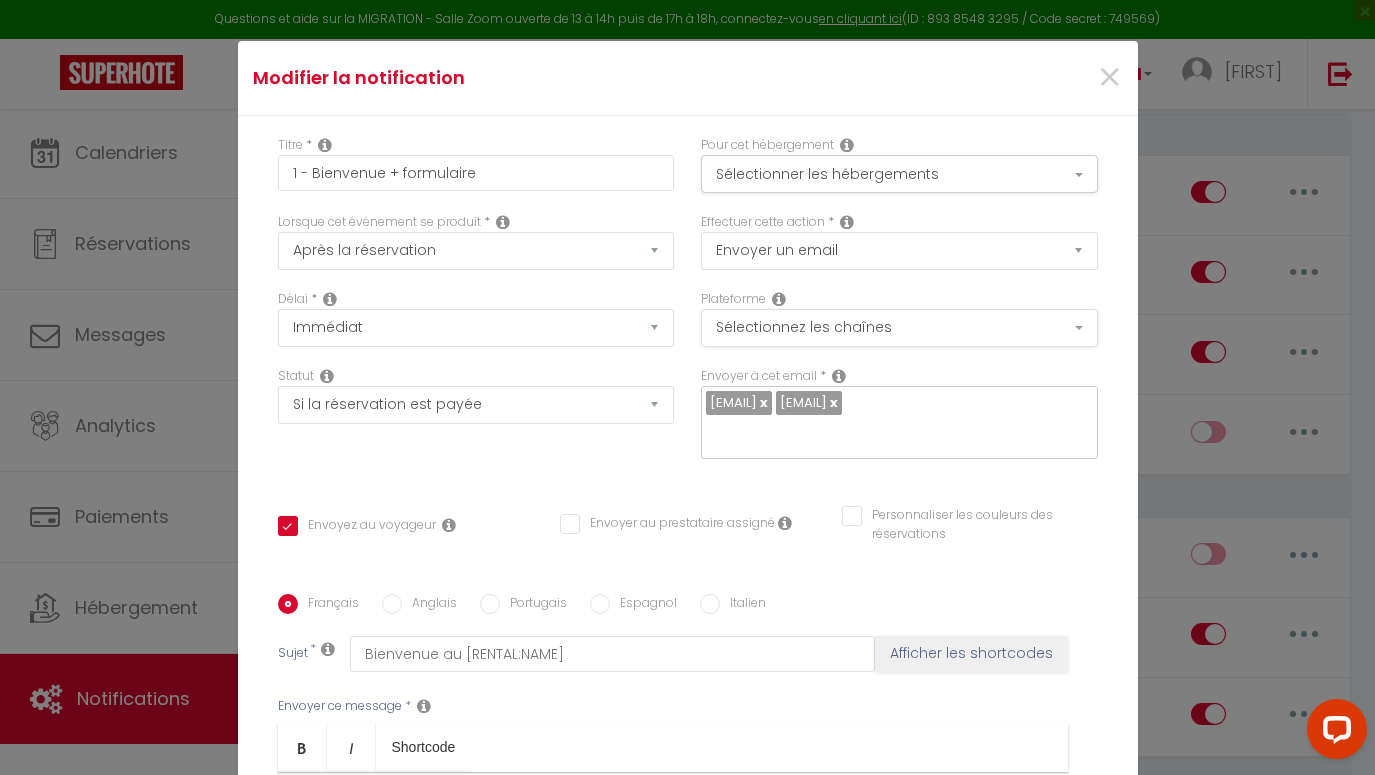 click on "Sélectionnez les chaînes" at bounding box center [899, 328] 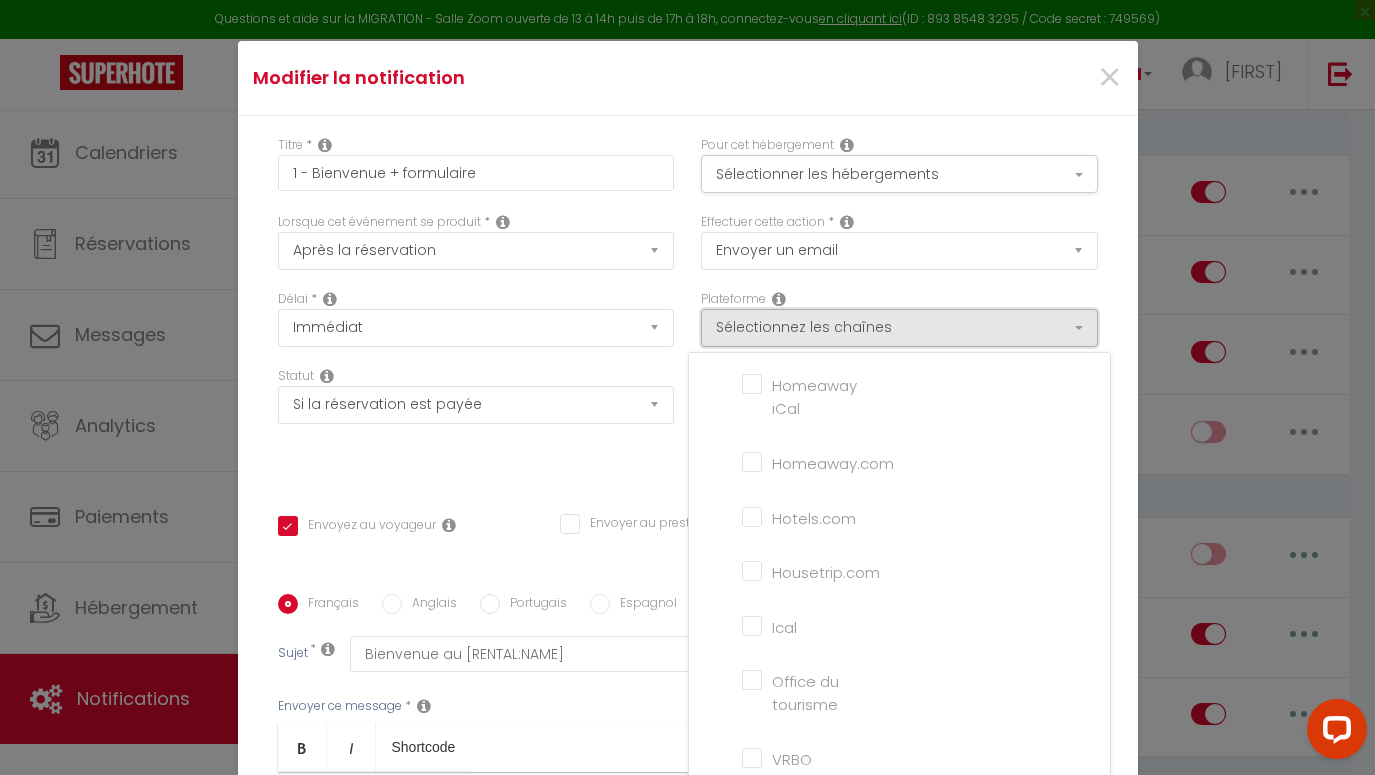 scroll, scrollTop: 457, scrollLeft: 0, axis: vertical 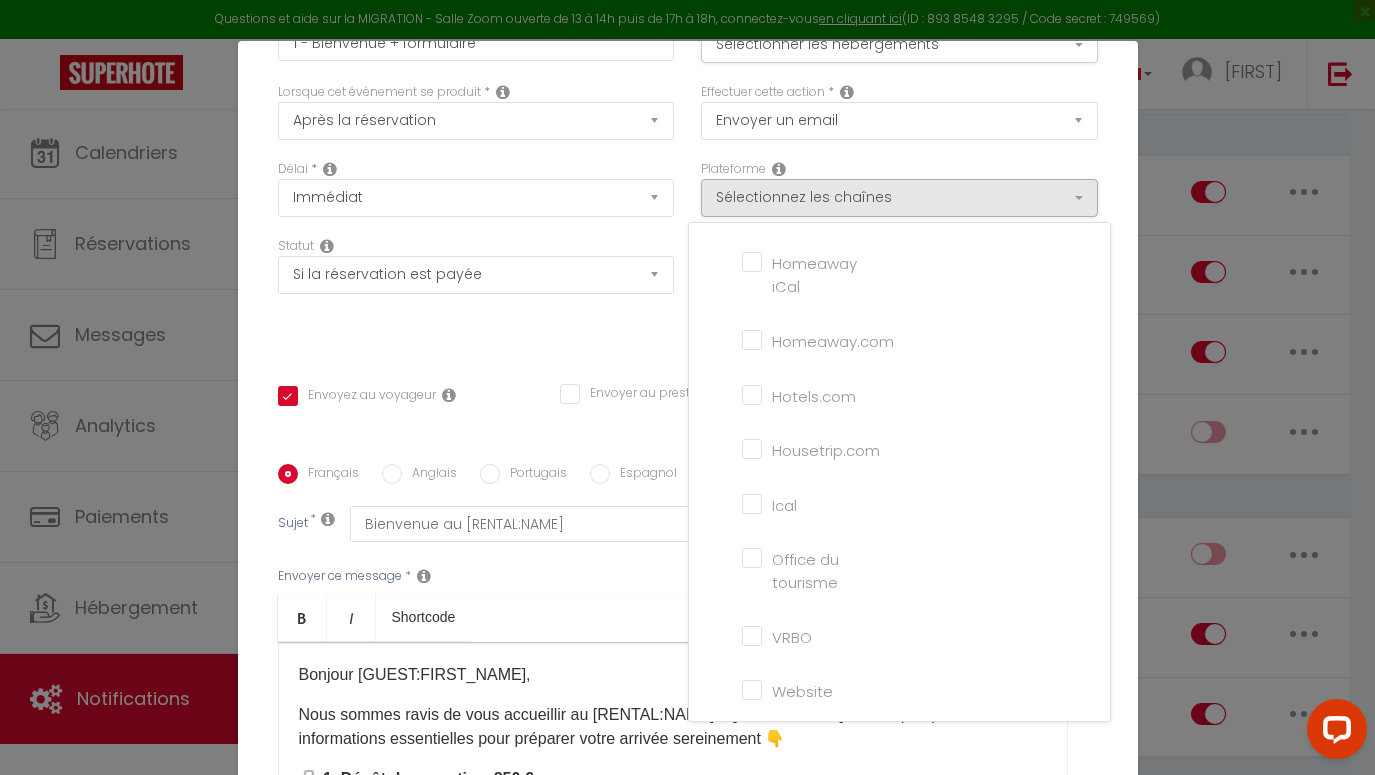 click on "Website" at bounding box center (799, 689) 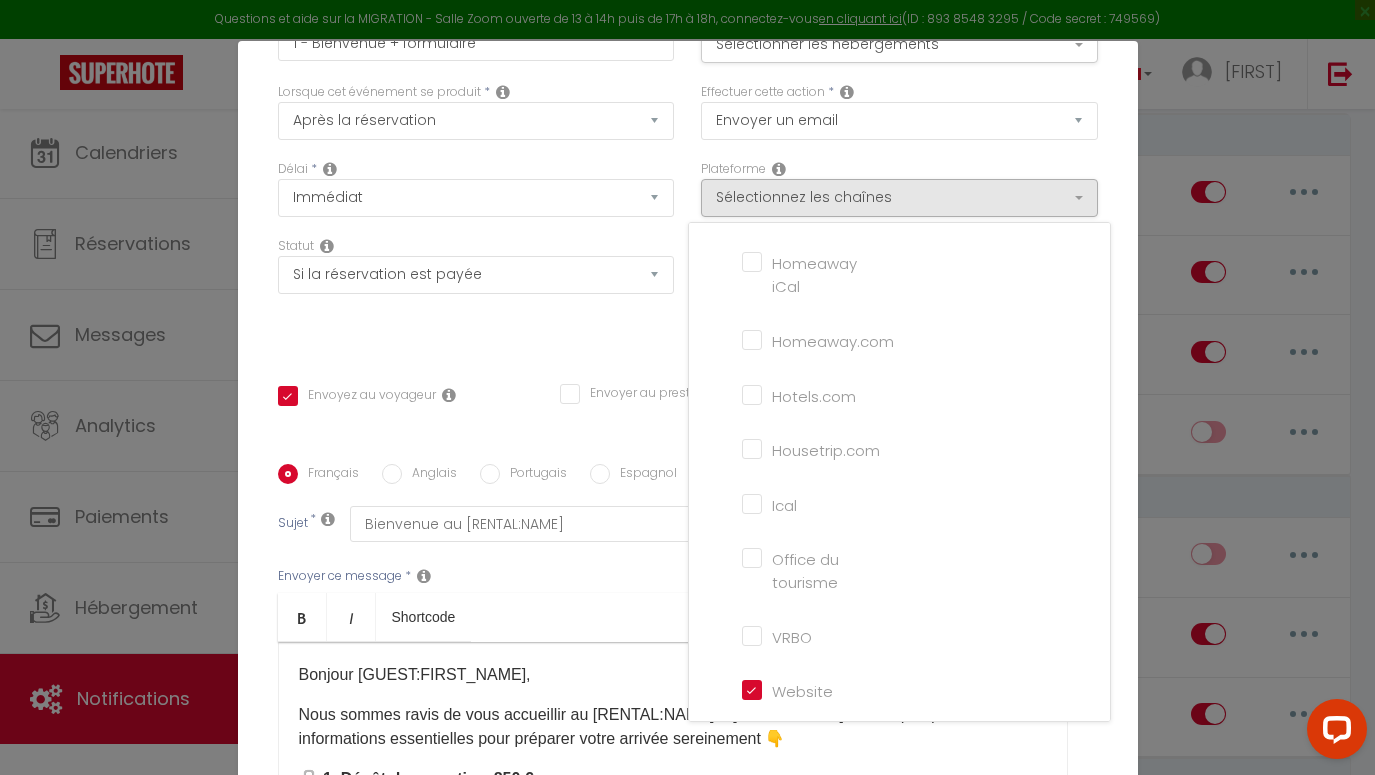 checkbox on "true" 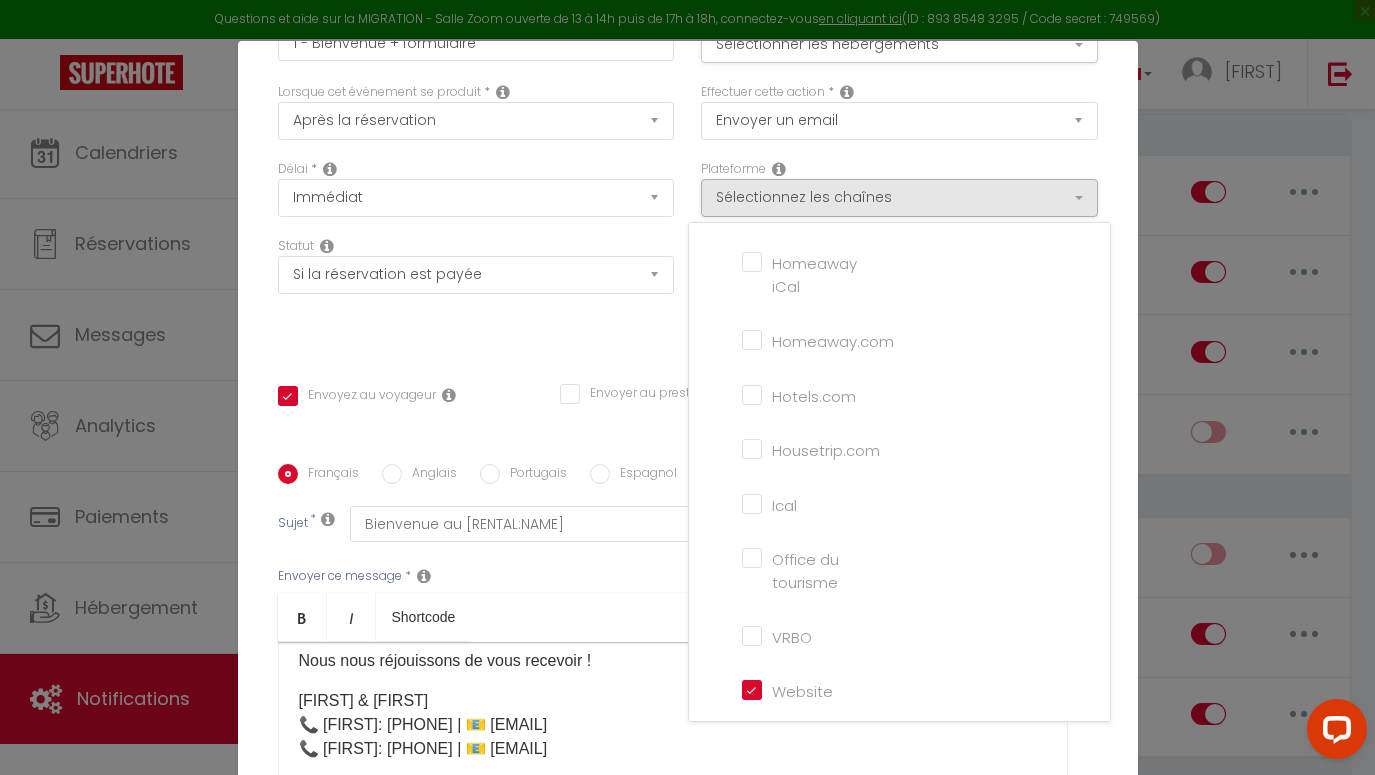 scroll, scrollTop: 1054, scrollLeft: 0, axis: vertical 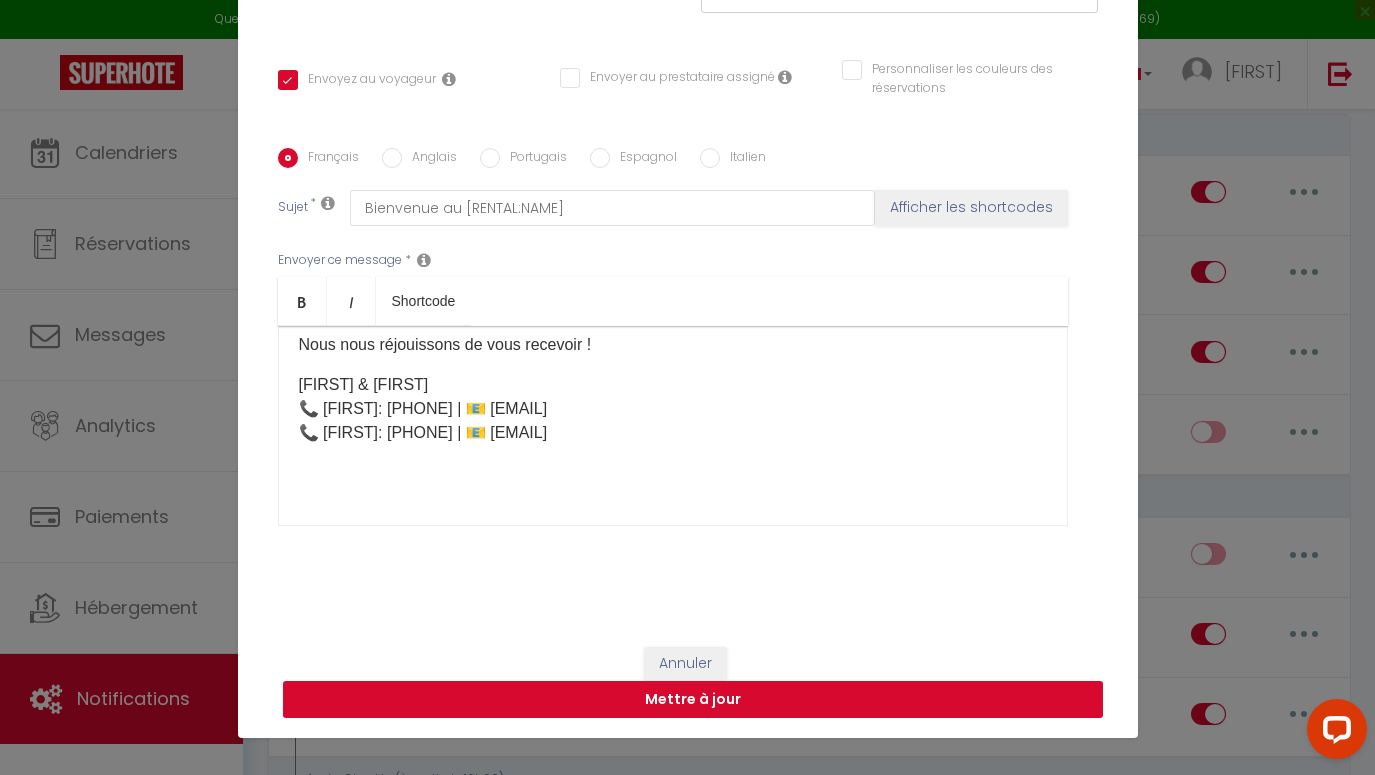 click on "Mettre à jour" at bounding box center (693, 700) 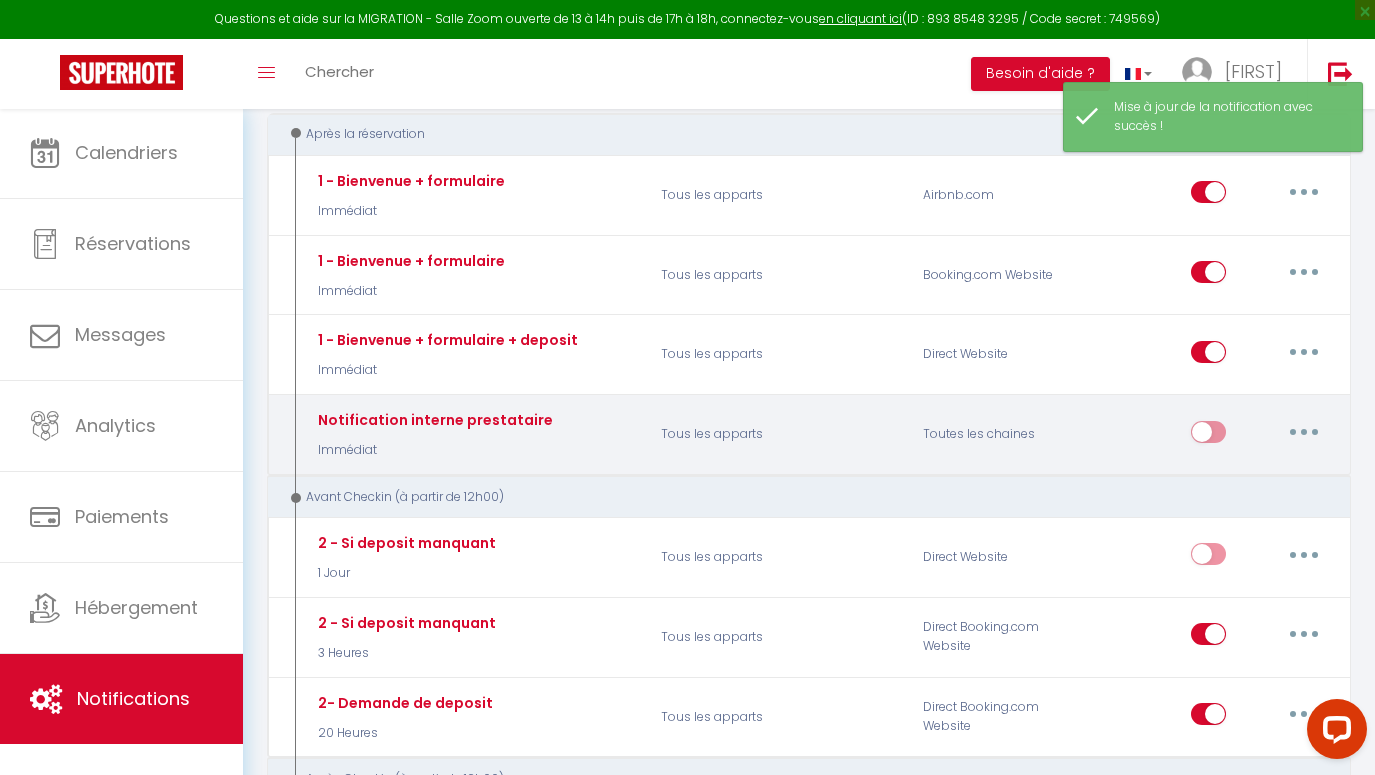 scroll, scrollTop: 323, scrollLeft: 0, axis: vertical 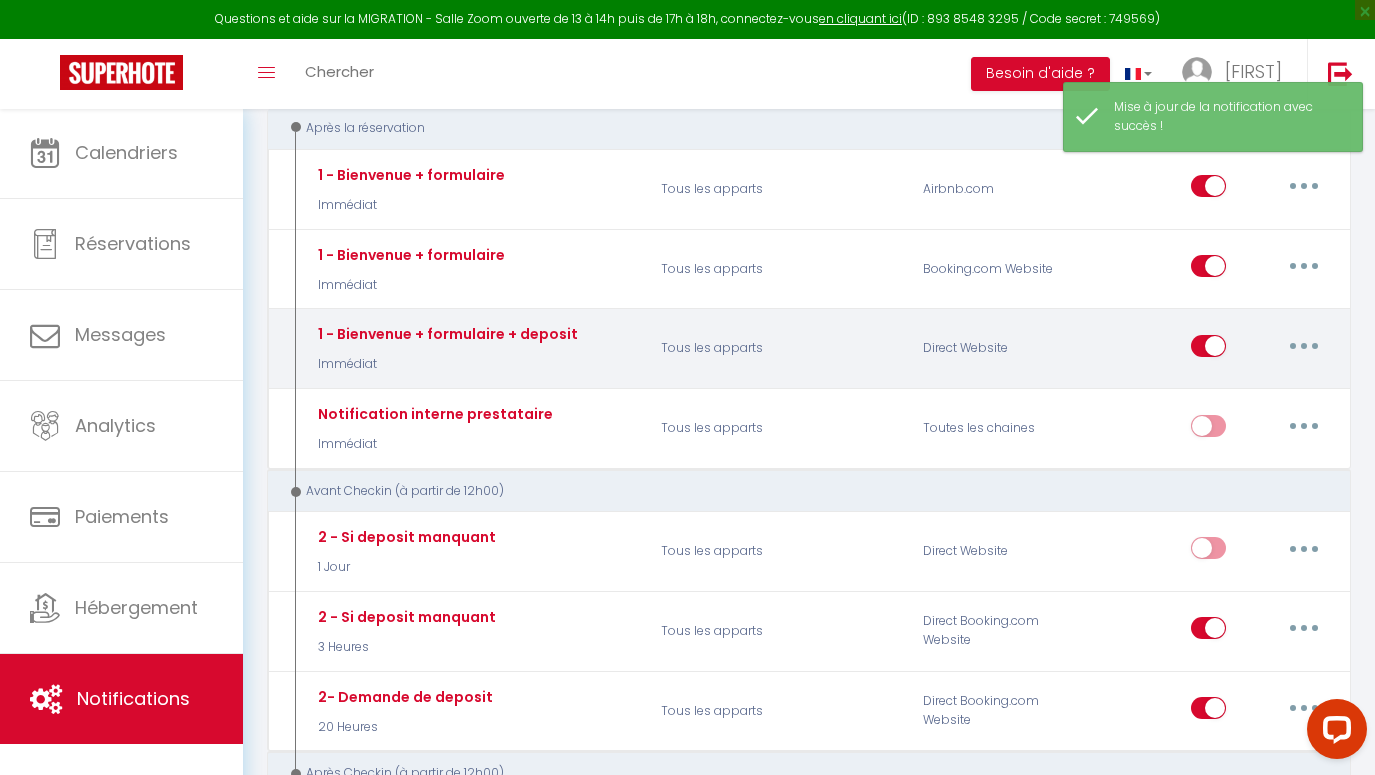 click at bounding box center (1208, 350) 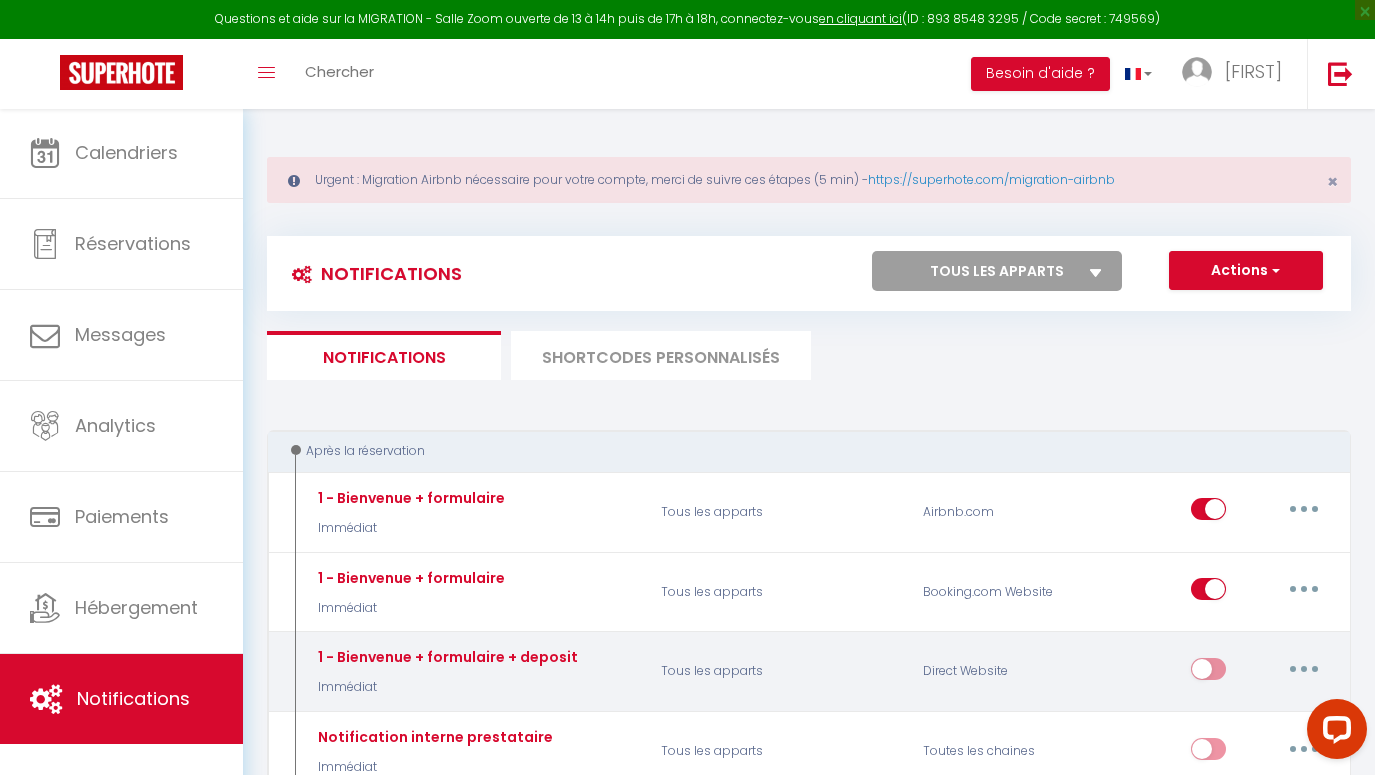 scroll, scrollTop: 9, scrollLeft: 0, axis: vertical 